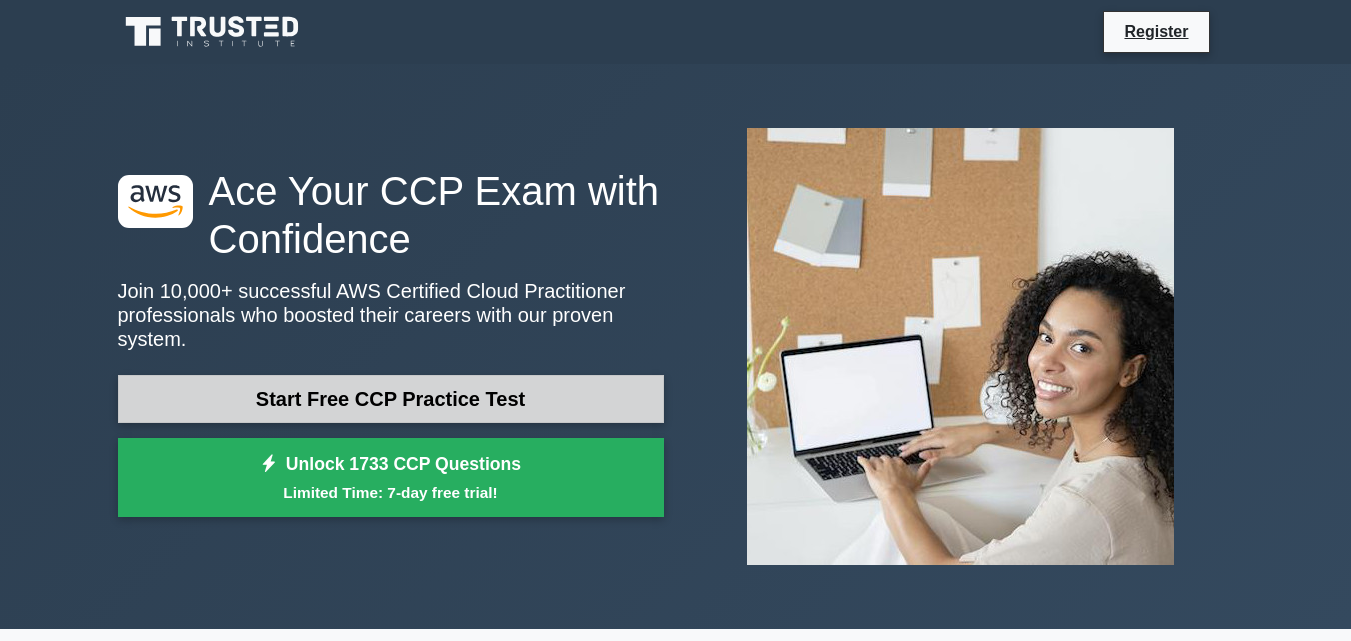 scroll, scrollTop: 0, scrollLeft: 0, axis: both 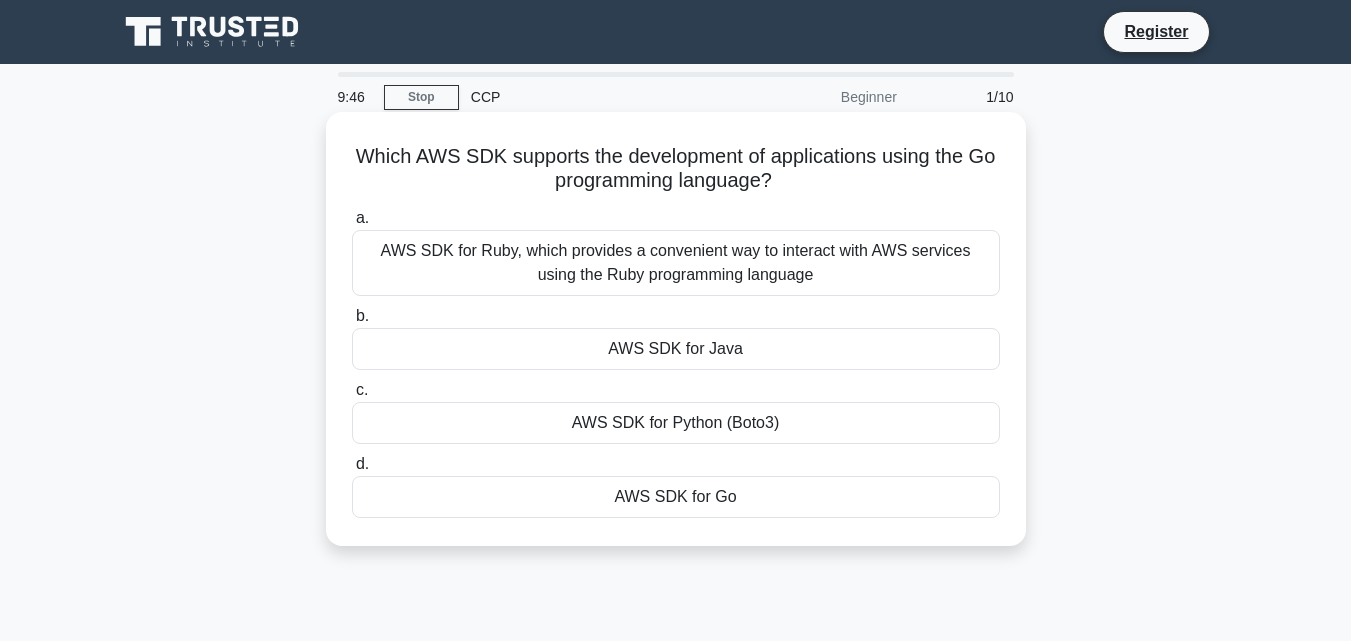 click on "AWS SDK for Ruby, which provides a convenient way to interact with AWS services using the Ruby programming language" at bounding box center [676, 263] 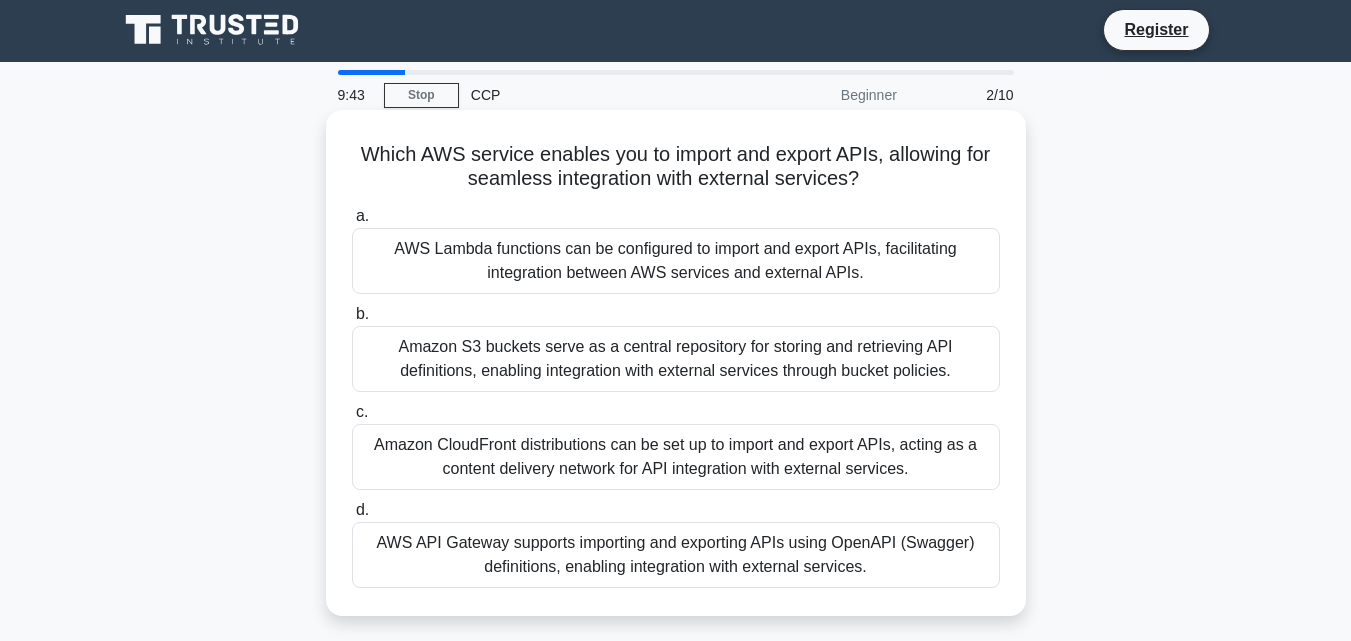scroll, scrollTop: 0, scrollLeft: 0, axis: both 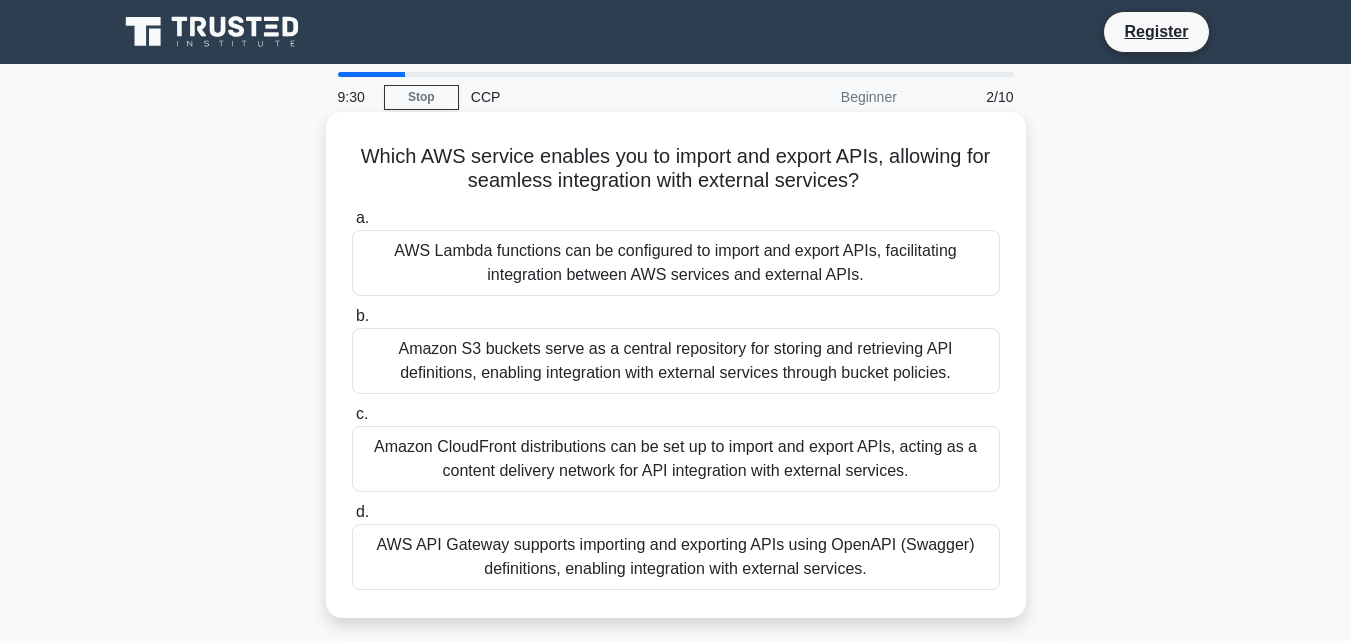 click on "AWS API Gateway supports importing and exporting APIs using OpenAPI (Swagger) definitions, enabling integration with external services." at bounding box center (676, 557) 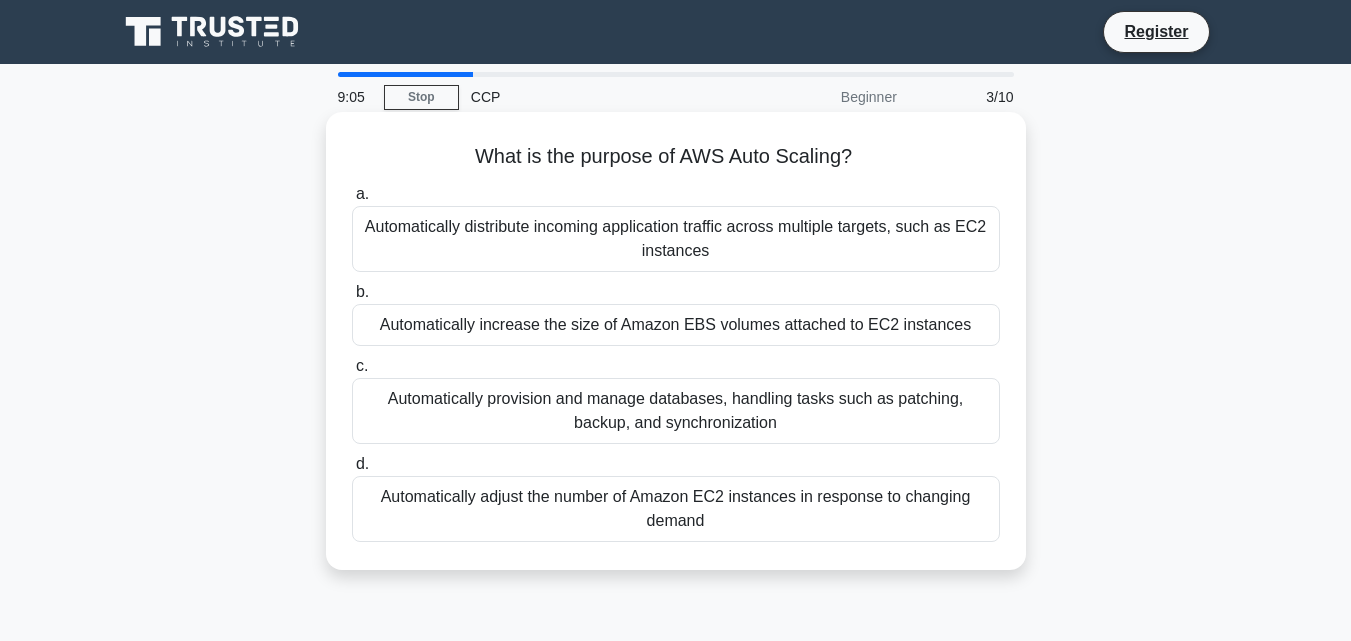click on "Automatically increase the size of Amazon EBS volumes attached to EC2 instances" at bounding box center (676, 325) 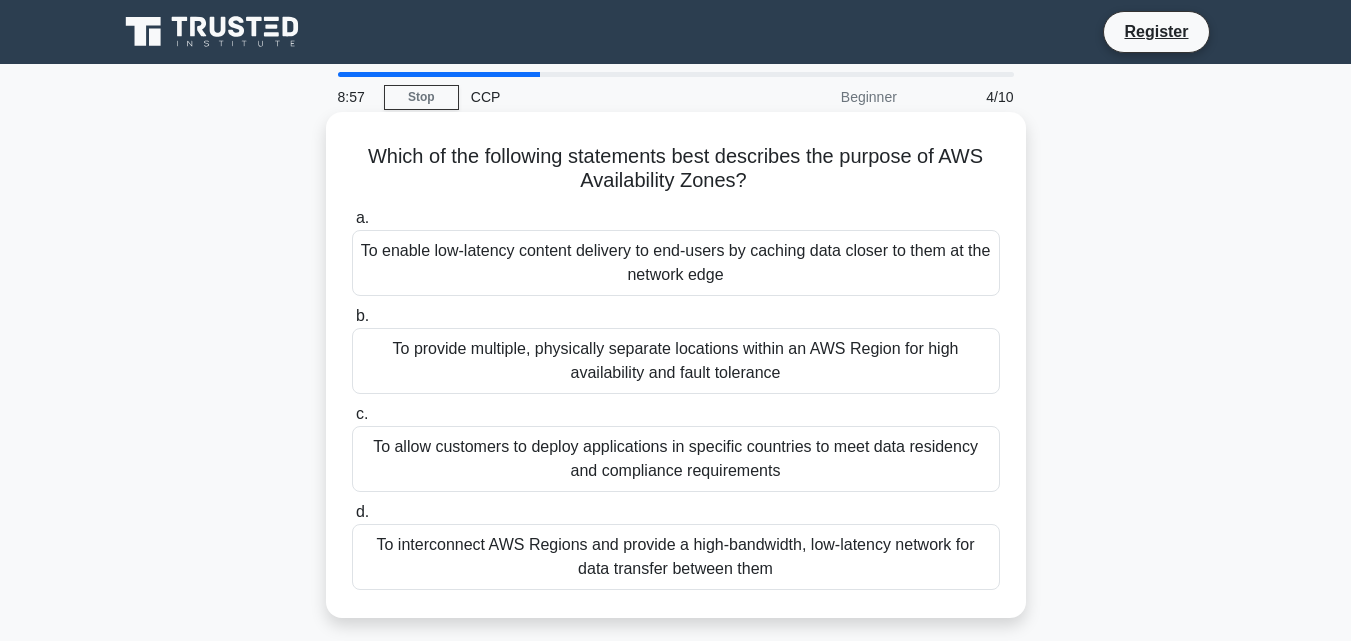 click on "To allow customers to deploy applications in specific countries to meet data residency and compliance requirements" at bounding box center (676, 459) 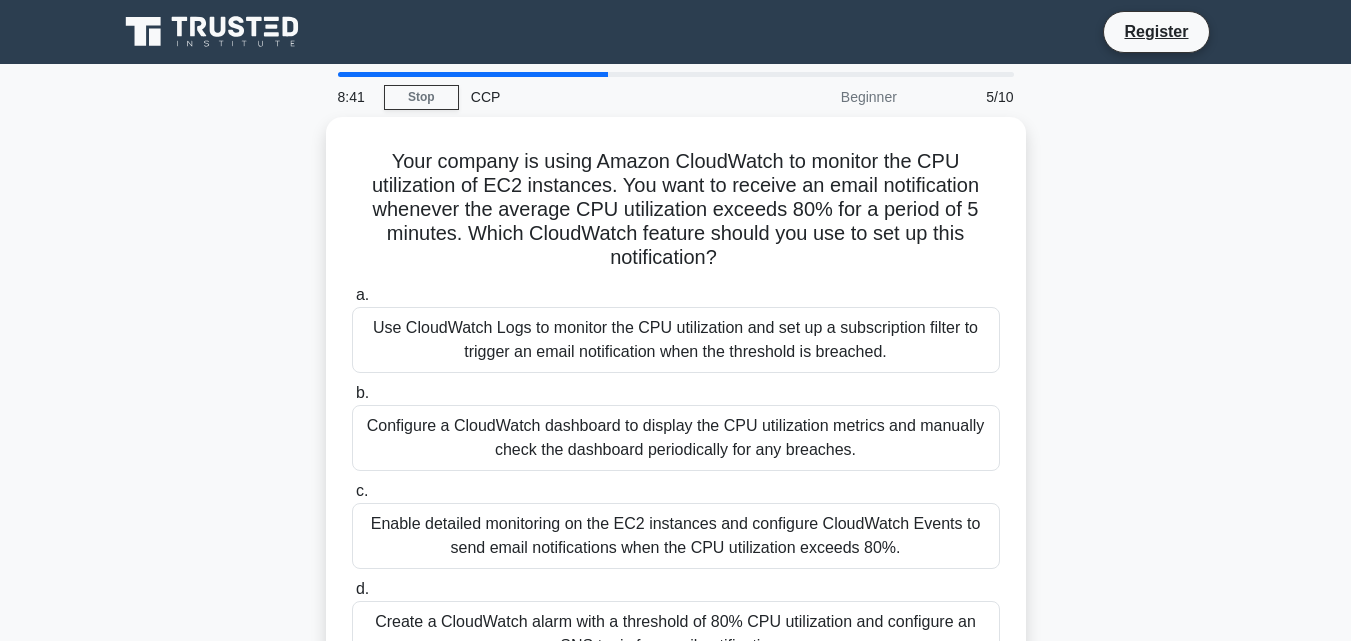 scroll, scrollTop: 100, scrollLeft: 0, axis: vertical 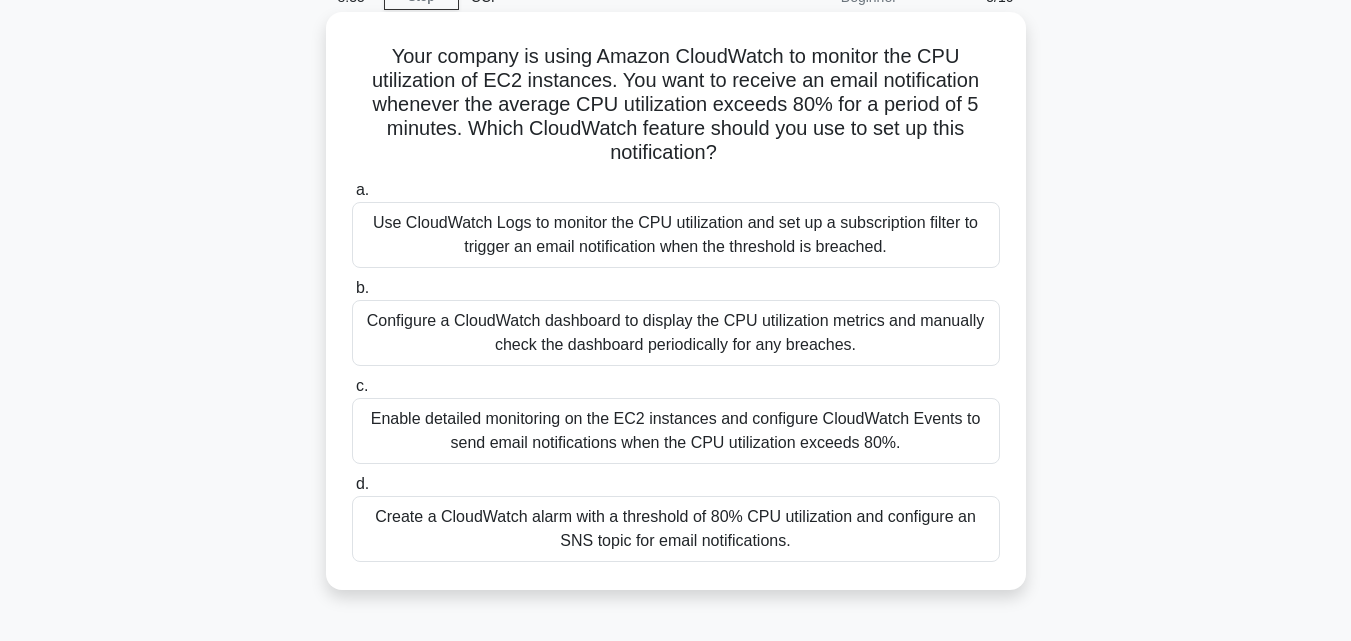 click on "Create a CloudWatch alarm with a threshold of 80% CPU utilization and configure an SNS topic for email notifications." at bounding box center (676, 529) 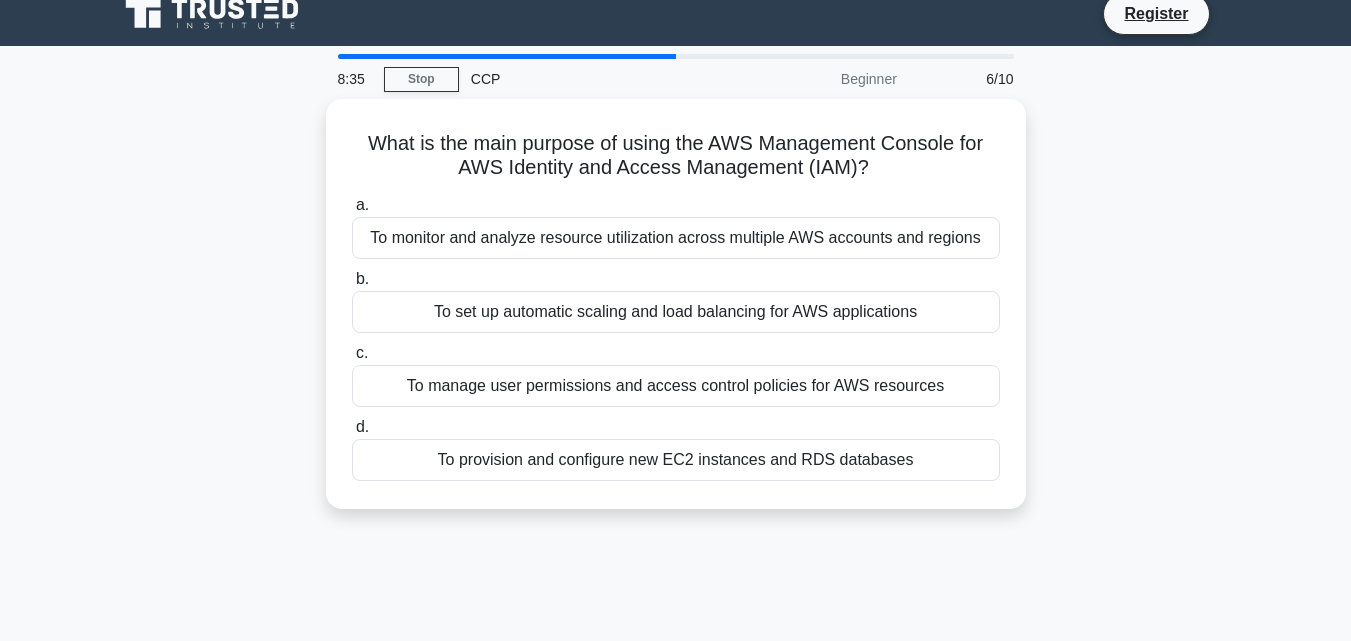 scroll, scrollTop: 0, scrollLeft: 0, axis: both 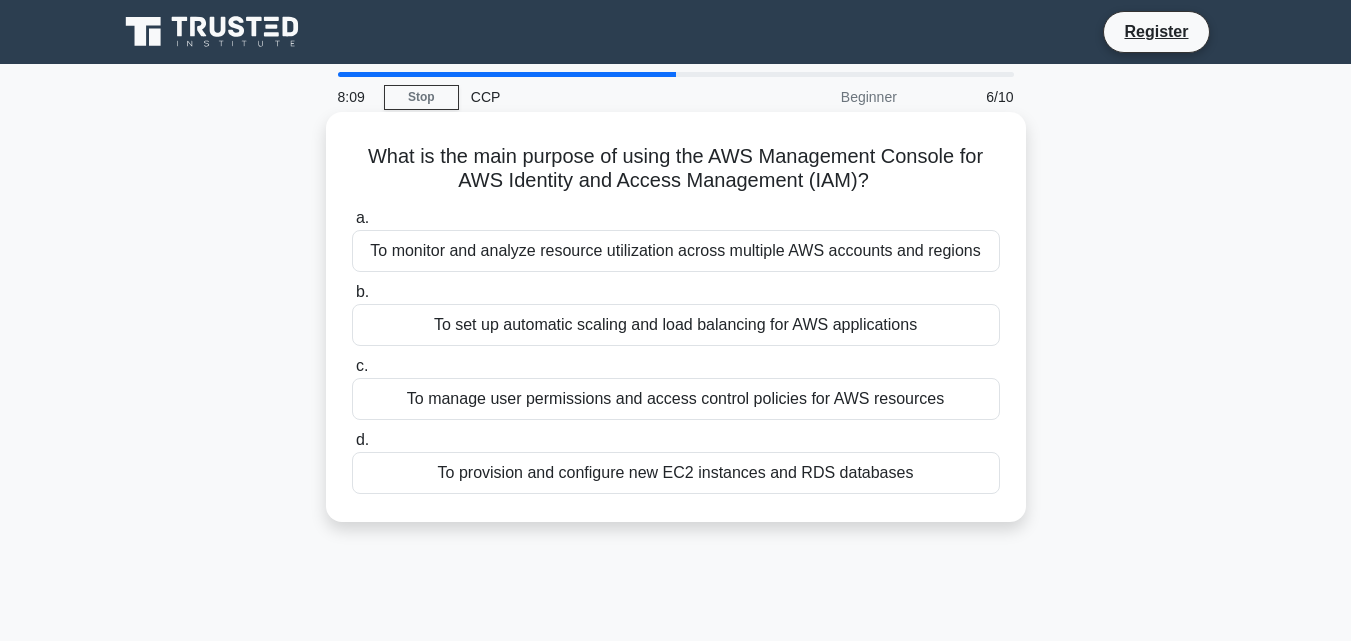 click on "To manage user permissions and access control policies for AWS resources" at bounding box center (676, 399) 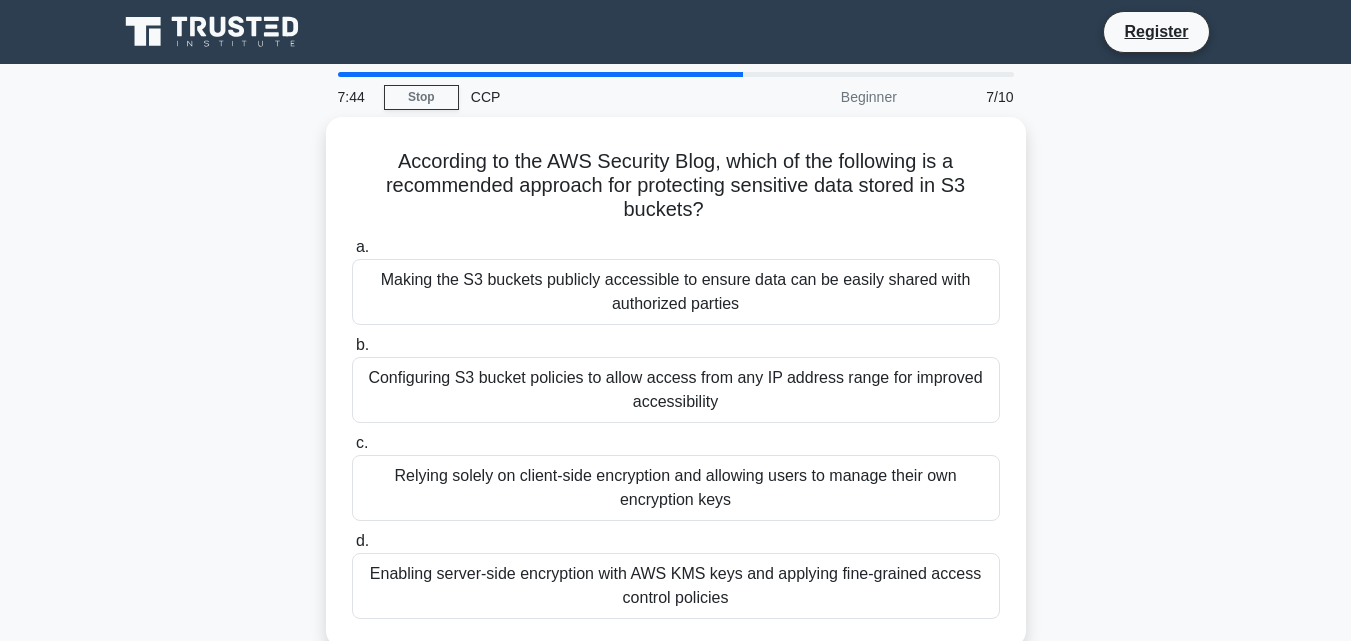 click on "Configuring S3 bucket policies to allow access from any IP address range for improved accessibility" at bounding box center (676, 390) 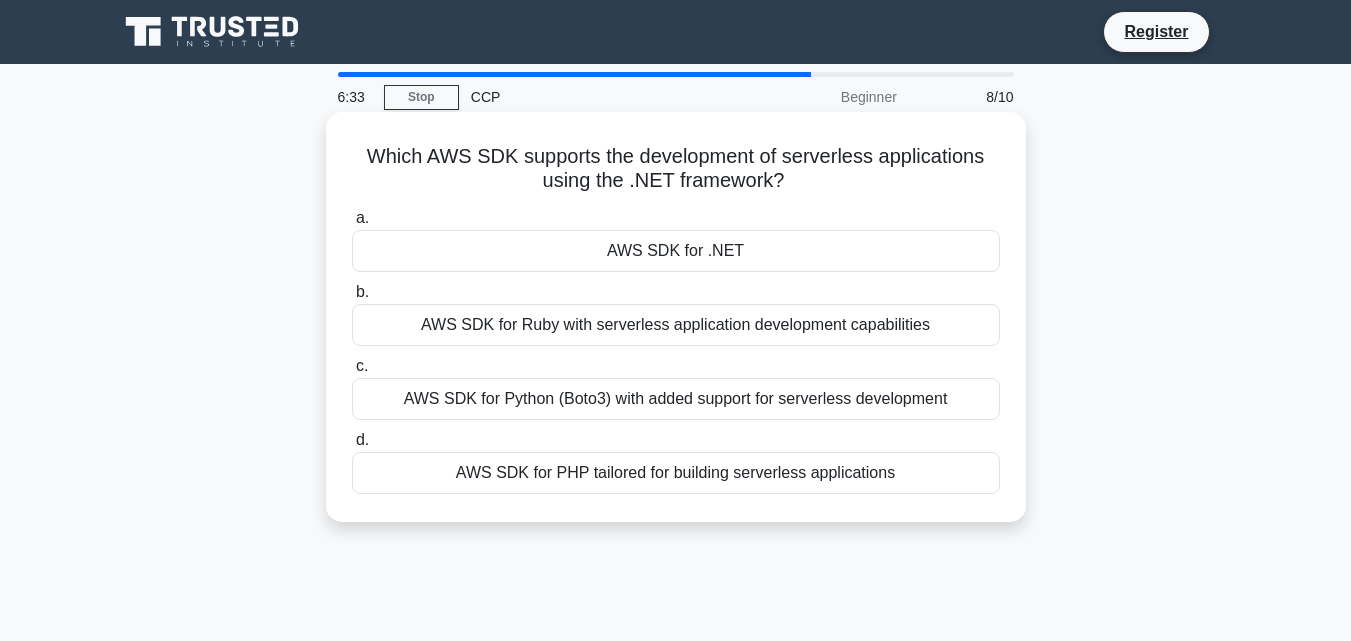 click on "AWS SDK for PHP tailored for building serverless applications" at bounding box center (676, 473) 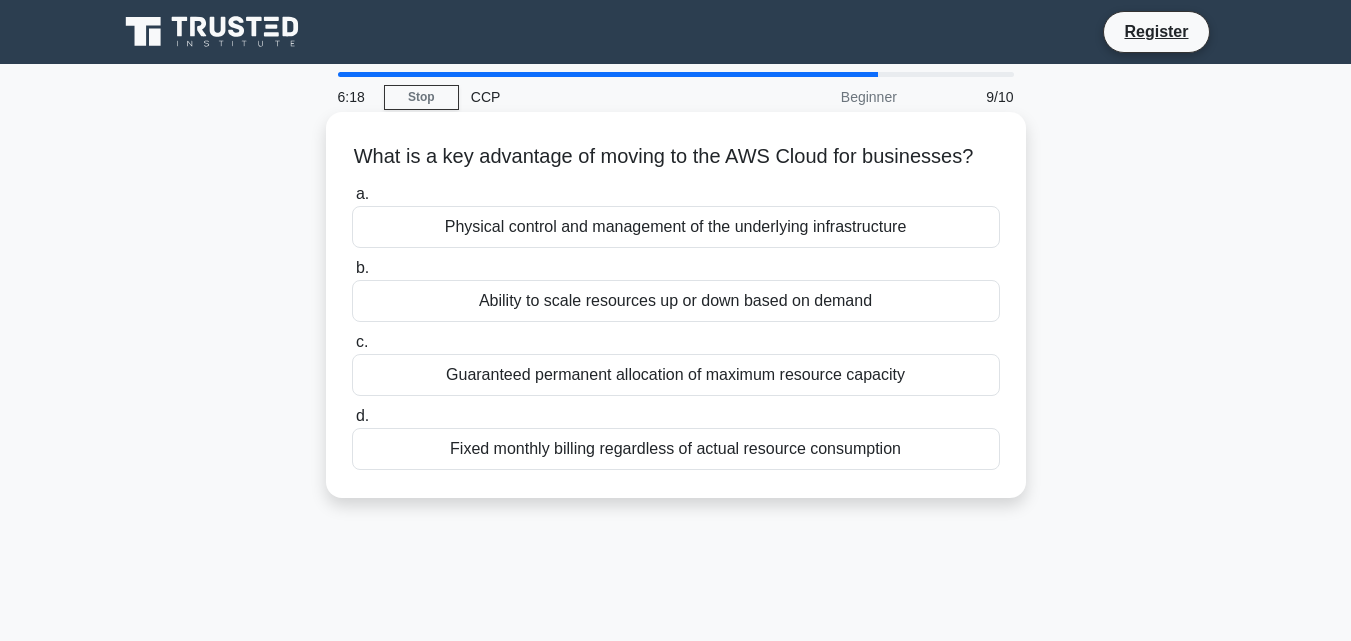 click on "Ability to scale resources up or down based on demand" at bounding box center [676, 301] 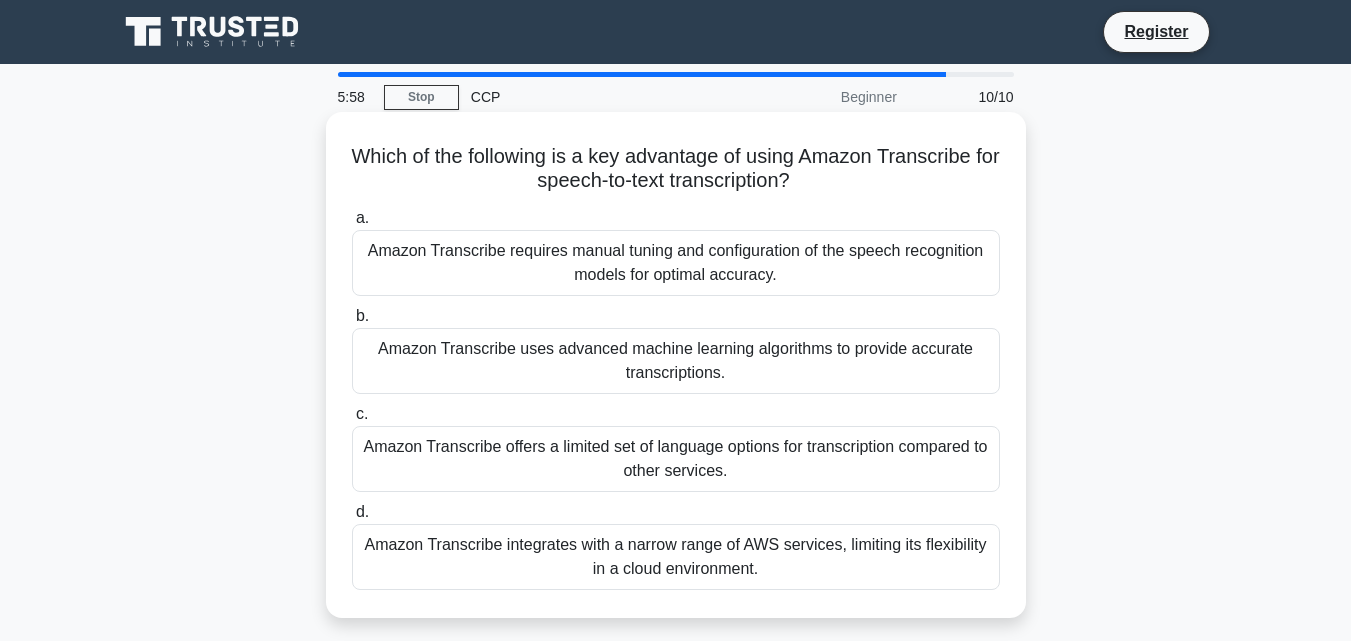 click on "Amazon Transcribe offers a limited set of language options for transcription compared to other services." at bounding box center (676, 459) 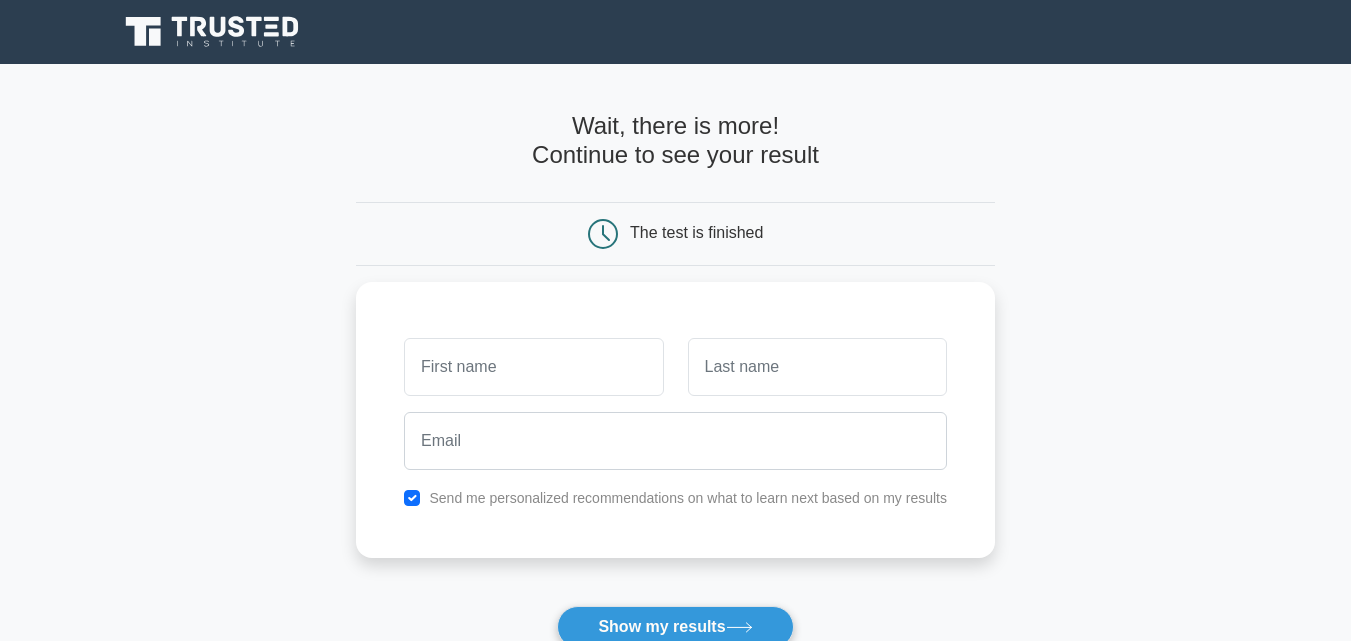scroll, scrollTop: 0, scrollLeft: 0, axis: both 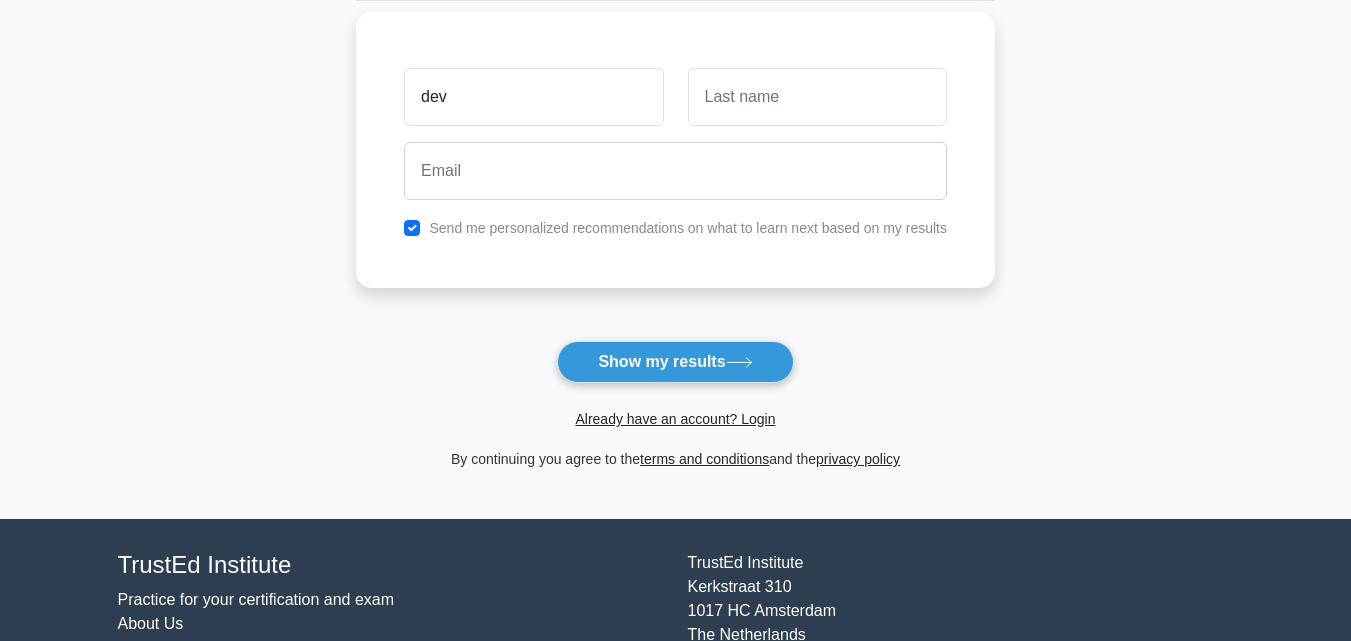 type on "dev" 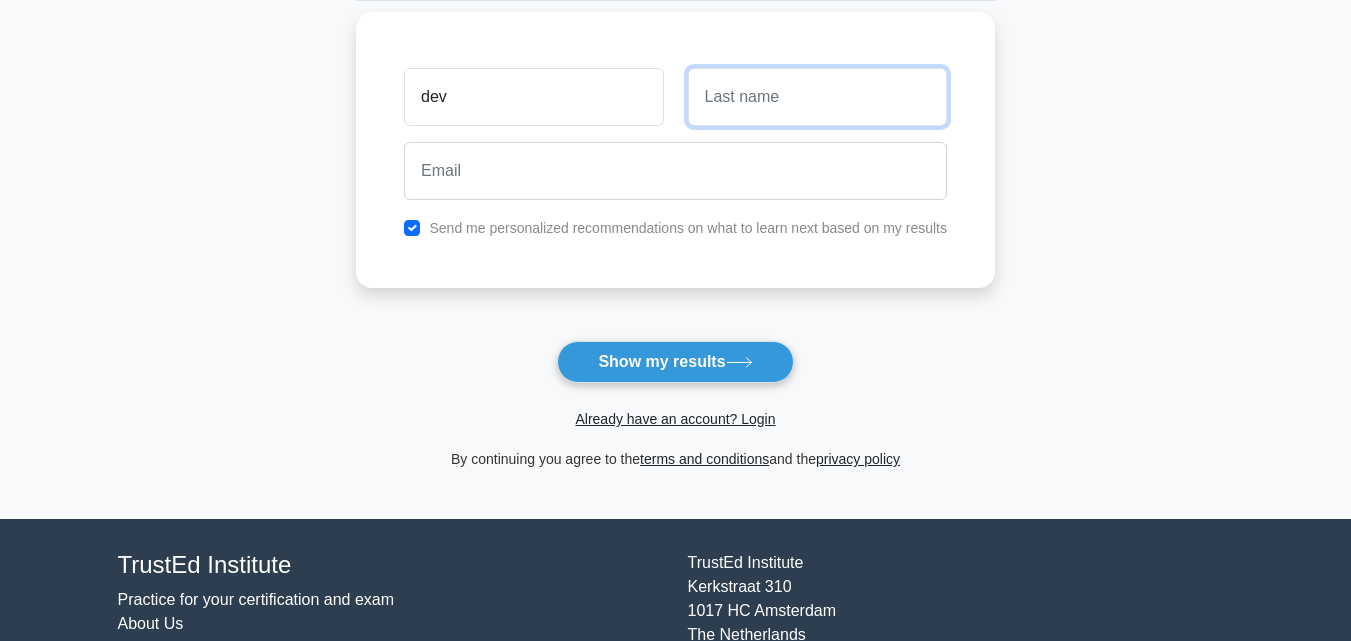 click at bounding box center (817, 97) 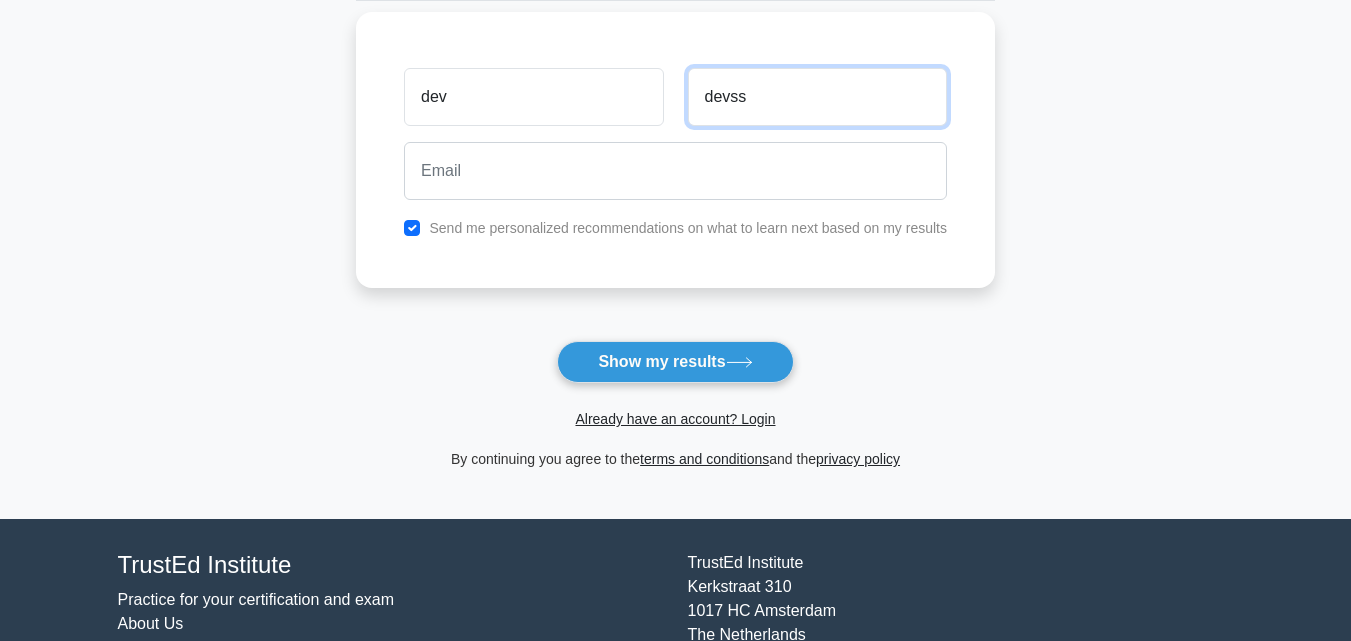 type on "devss" 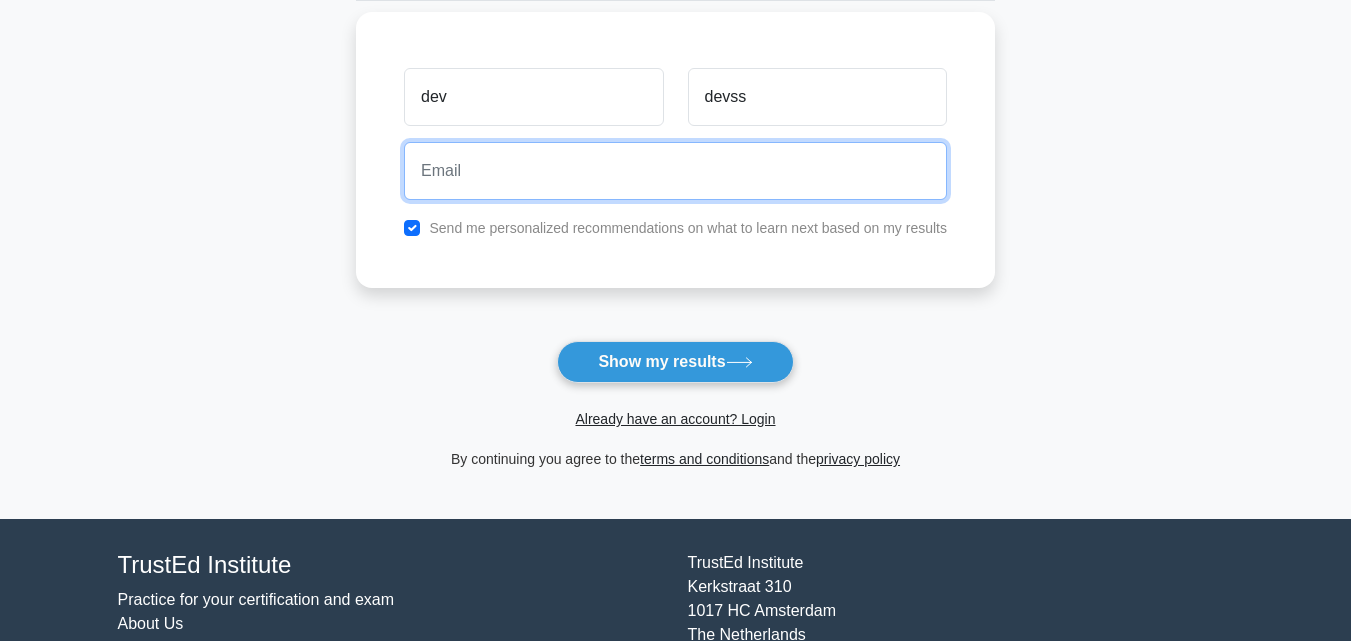 click at bounding box center (675, 171) 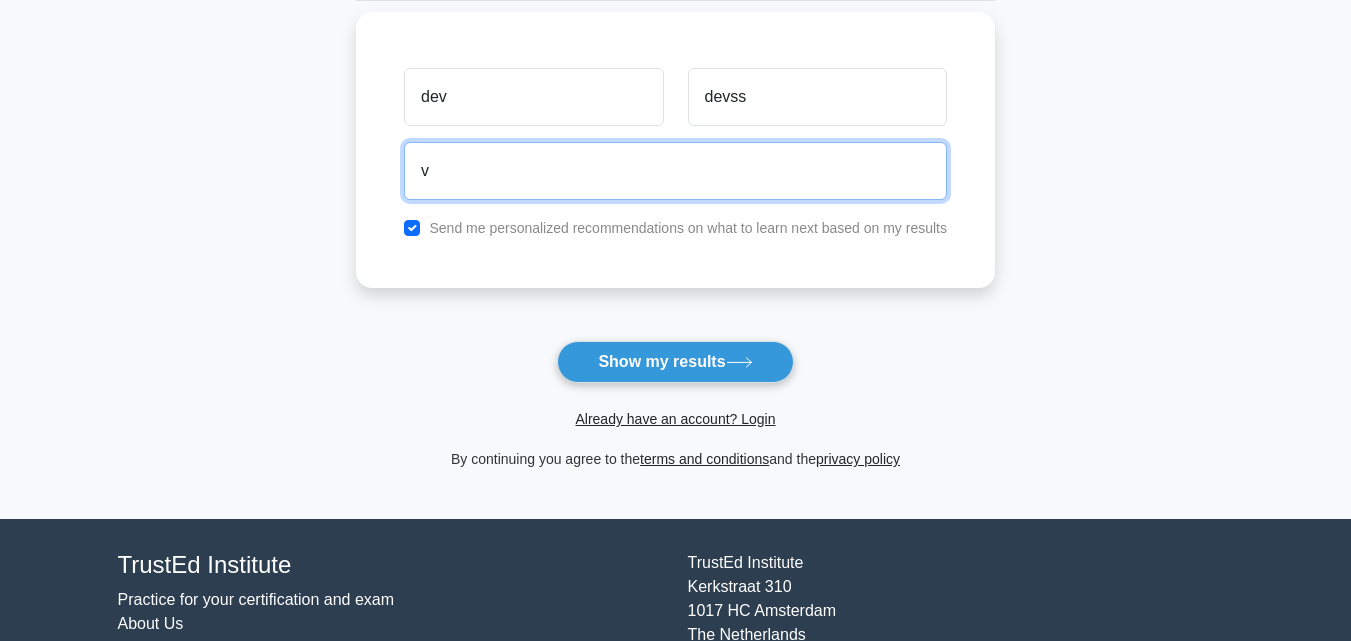 type on "vedant.mundel@delaplex.com" 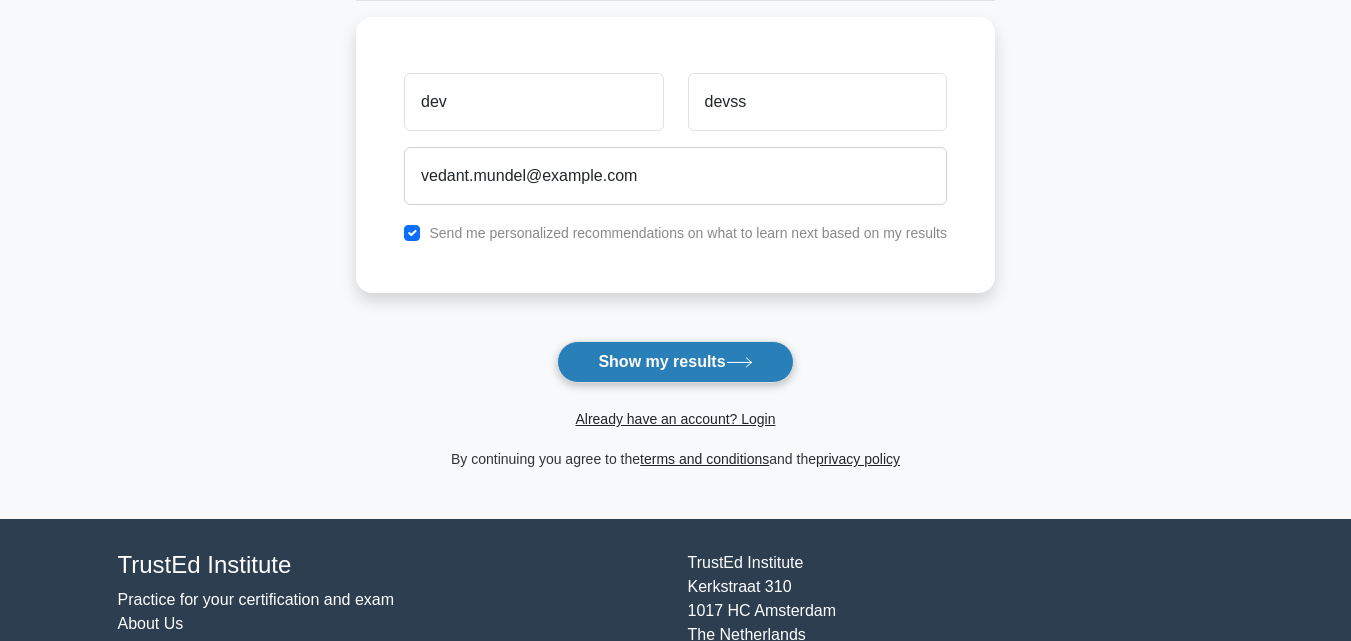 click on "Show my results" at bounding box center (675, 362) 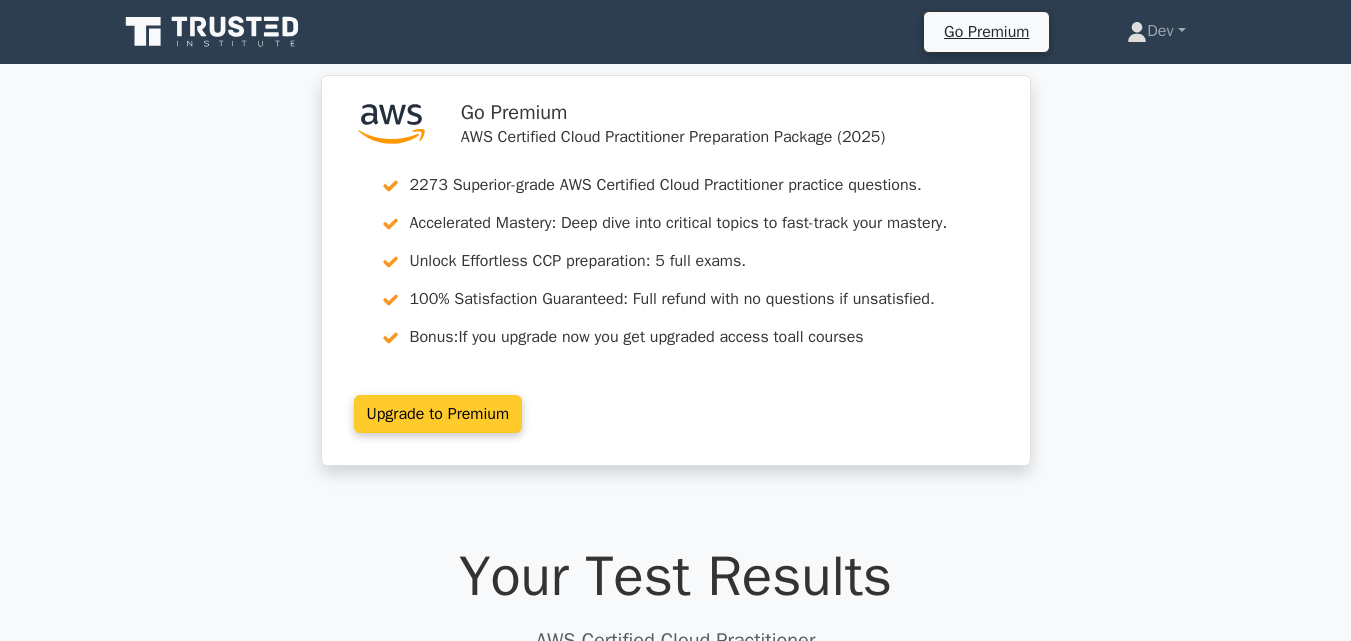 scroll, scrollTop: 0, scrollLeft: 0, axis: both 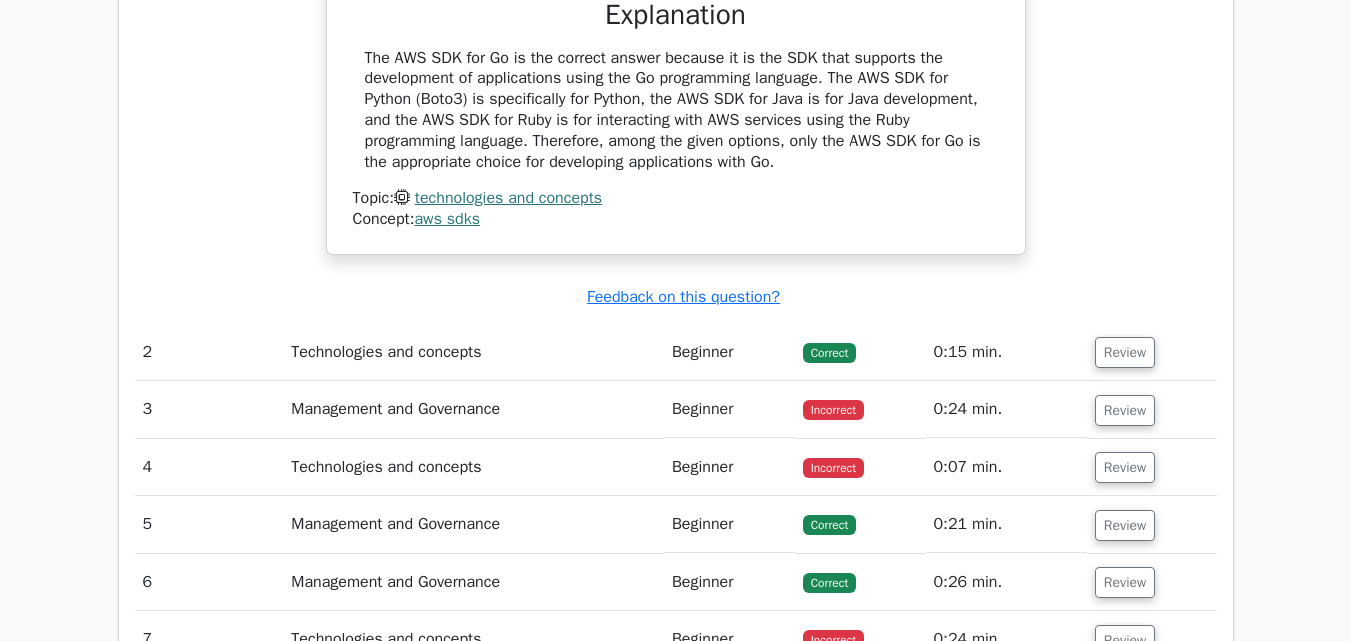 click on "Technologies and concepts" at bounding box center [473, 352] 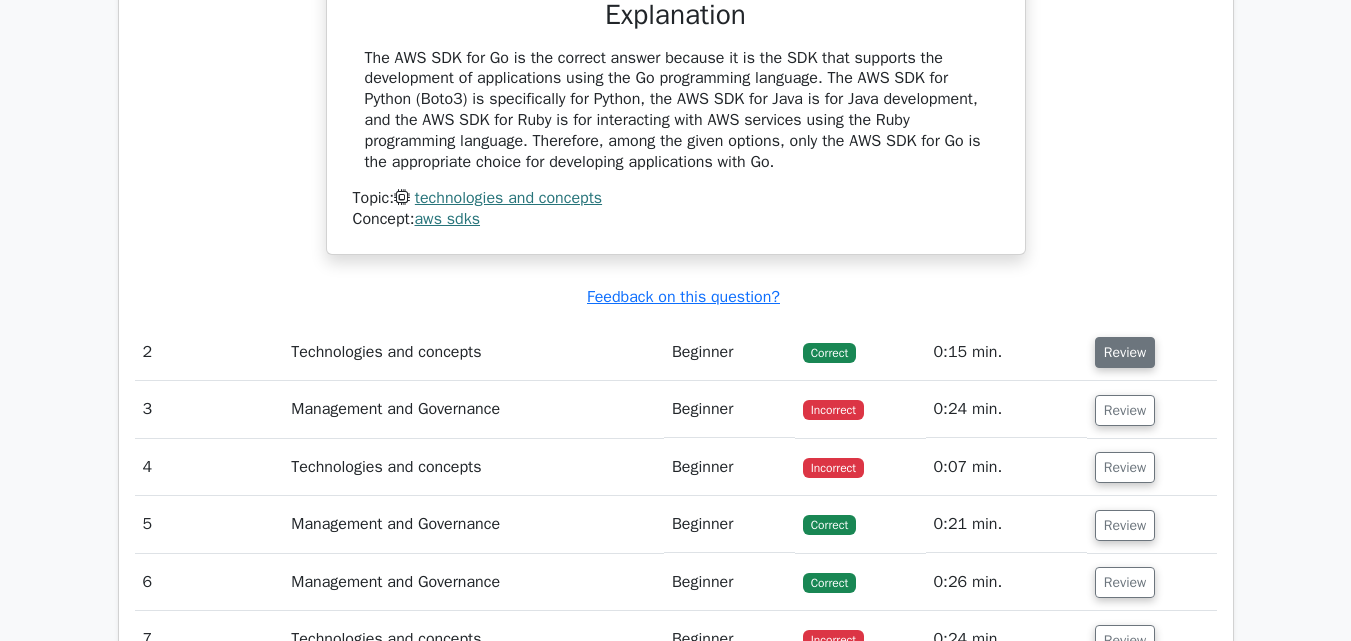 click on "Review" at bounding box center (1125, 352) 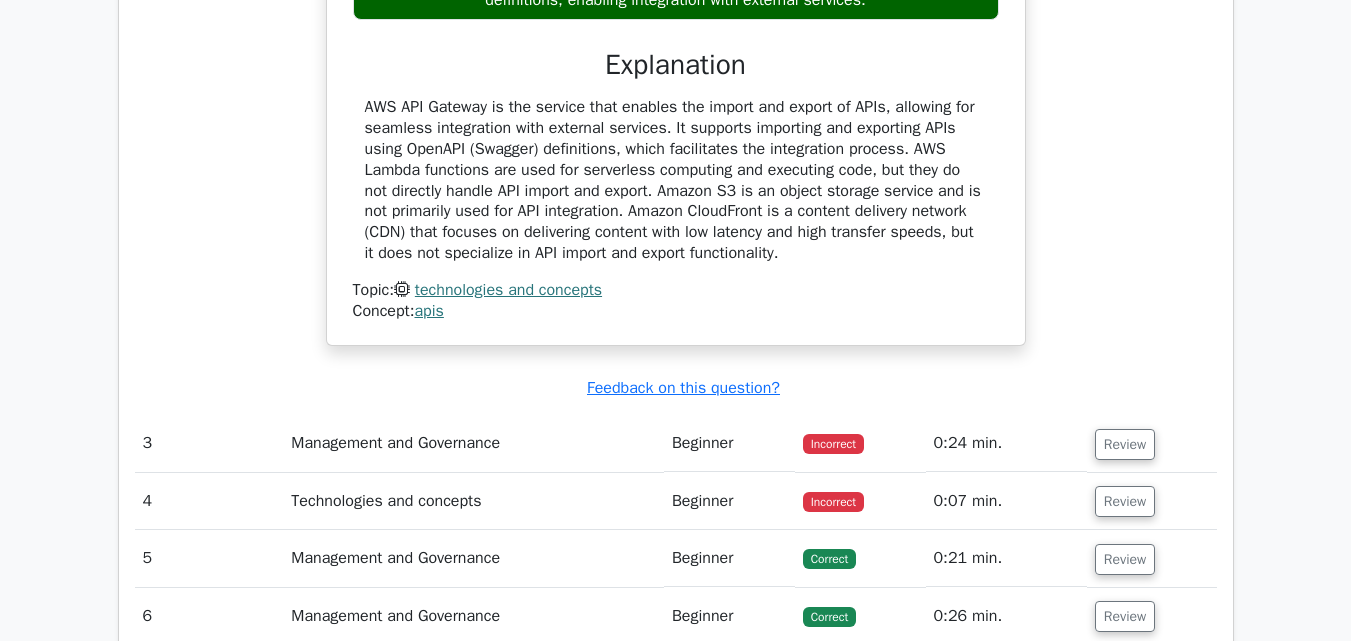 scroll, scrollTop: 2800, scrollLeft: 0, axis: vertical 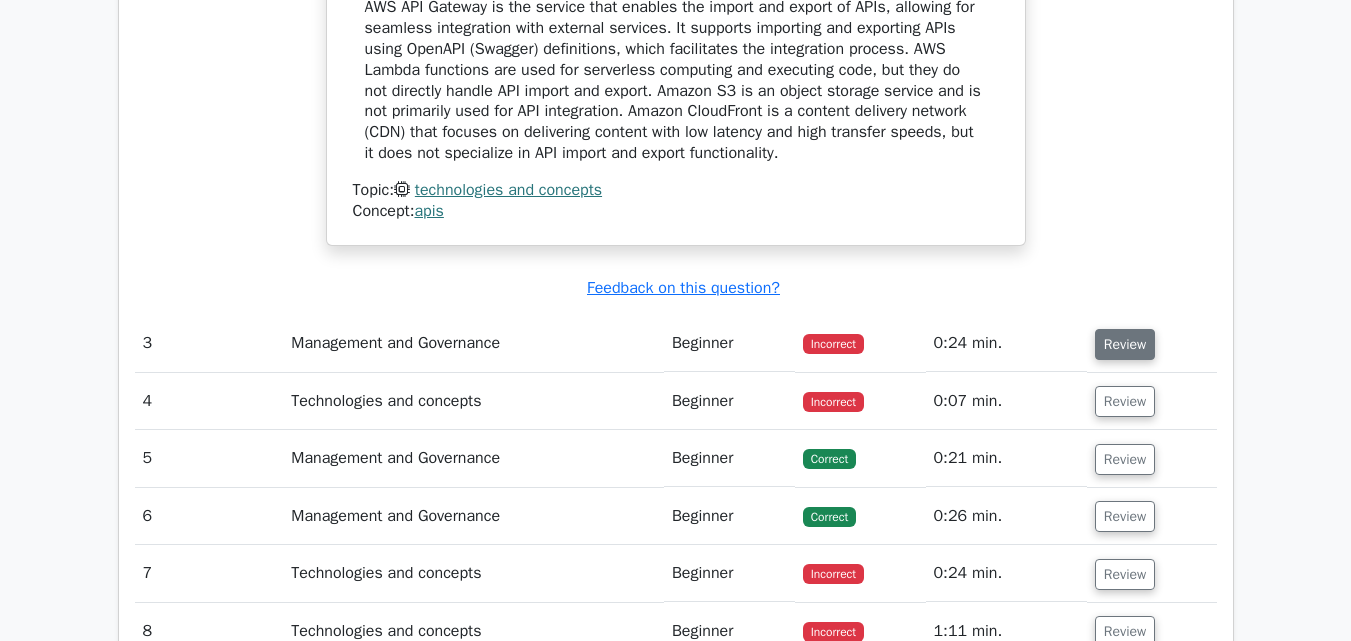 click on "Review" at bounding box center [1125, 344] 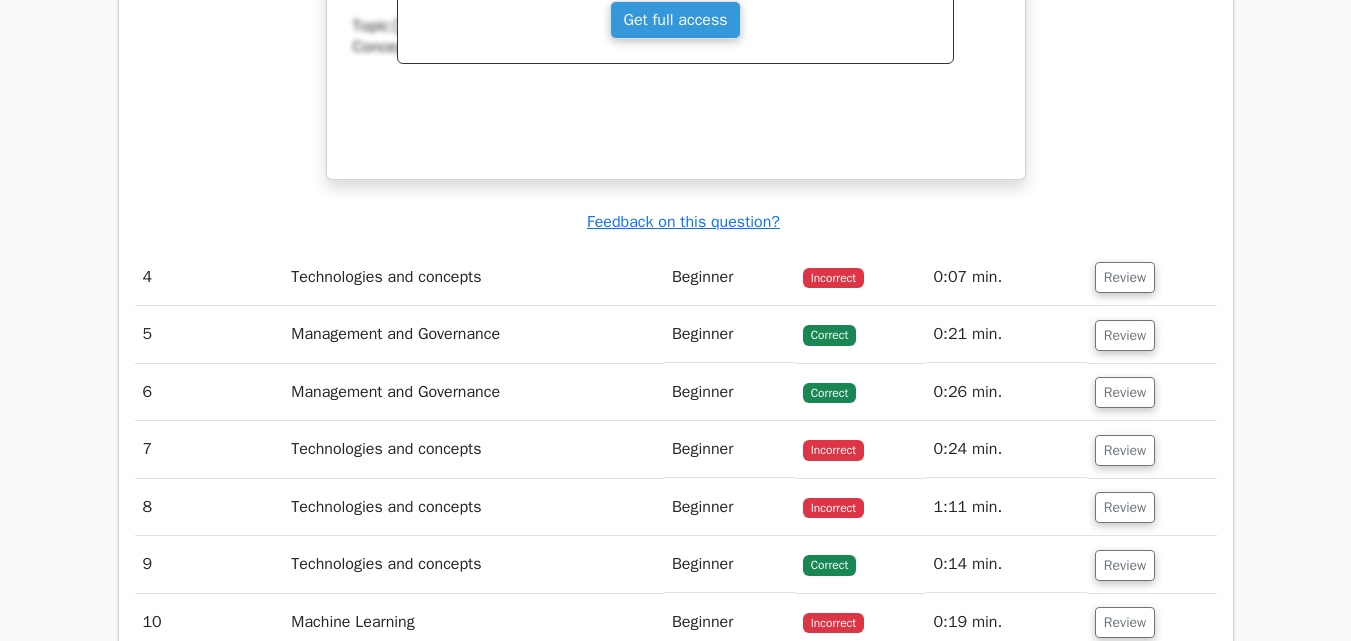 scroll, scrollTop: 3800, scrollLeft: 0, axis: vertical 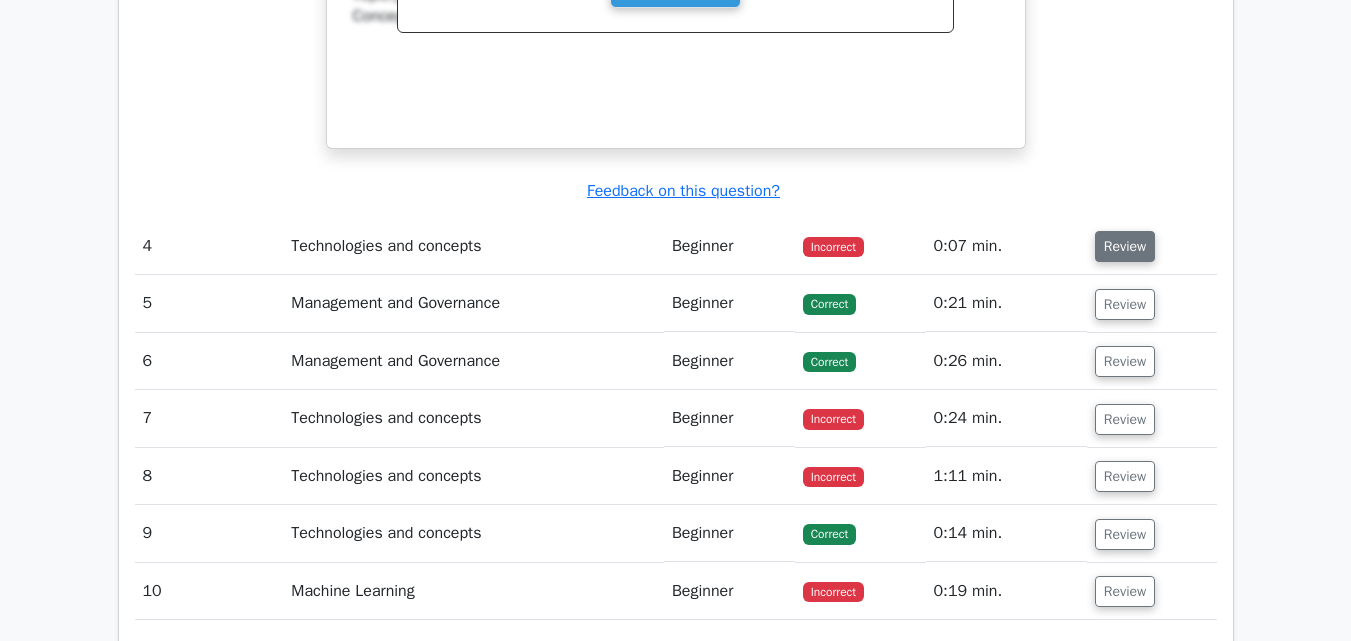 click on "Review" at bounding box center (1125, 246) 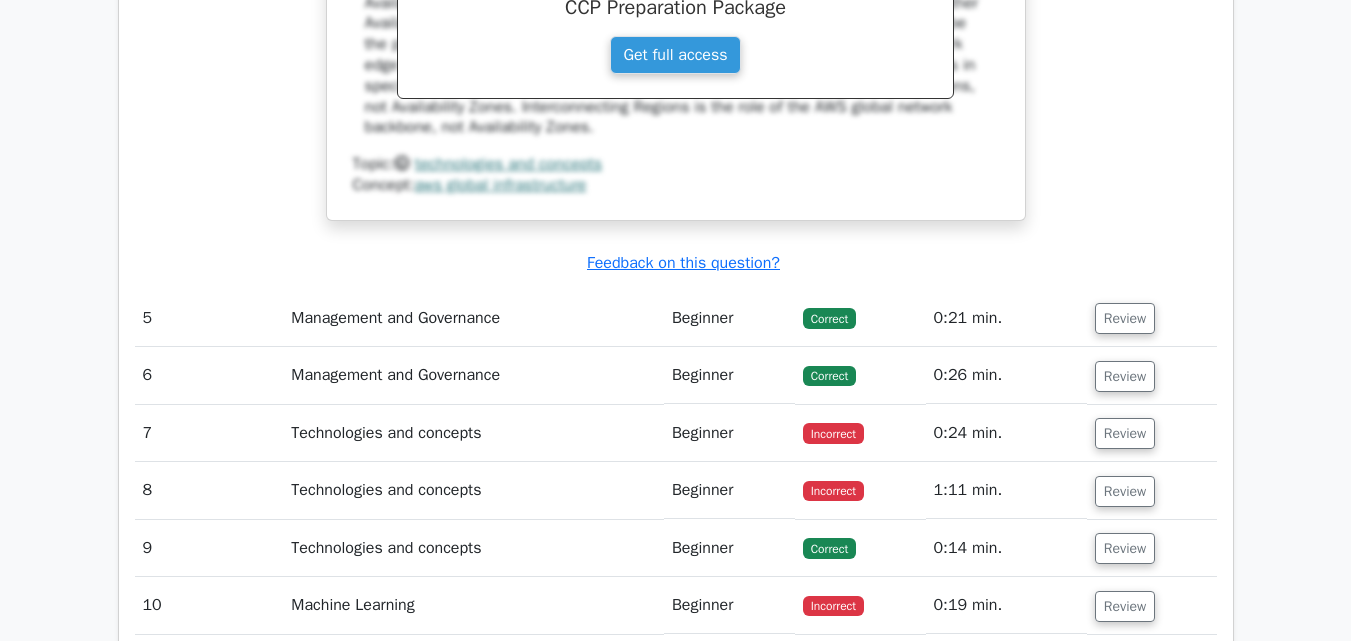 scroll, scrollTop: 4700, scrollLeft: 0, axis: vertical 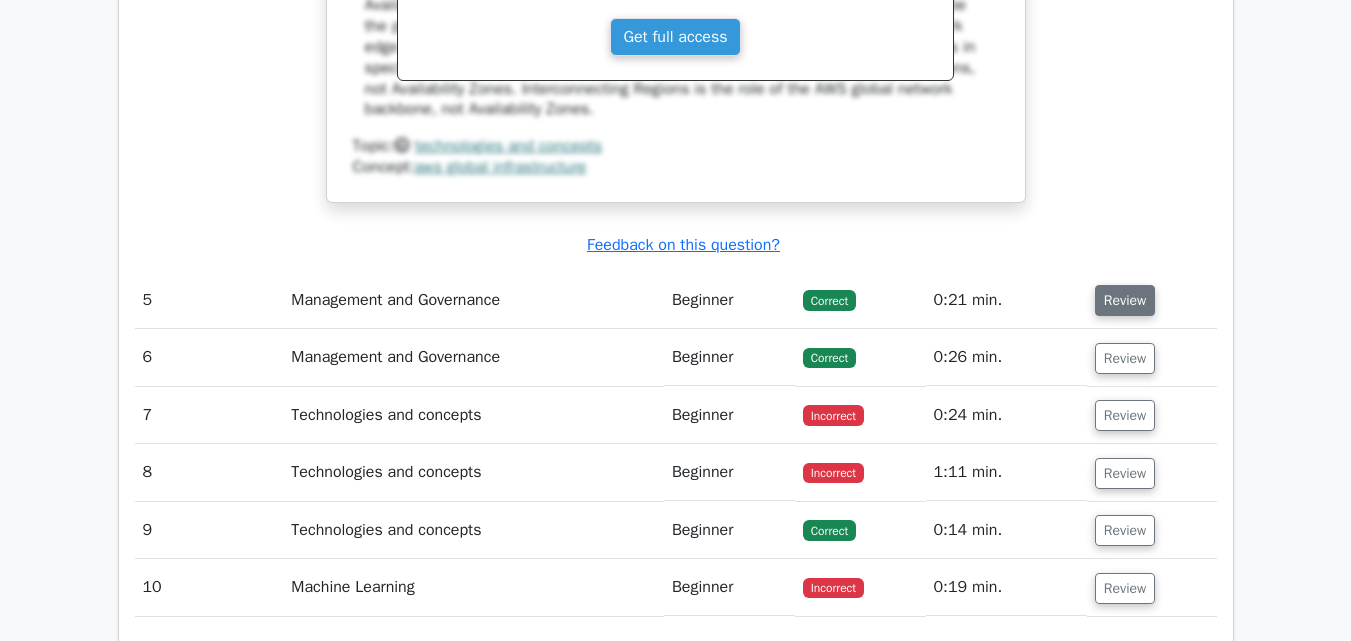 click on "Review" at bounding box center (1125, 300) 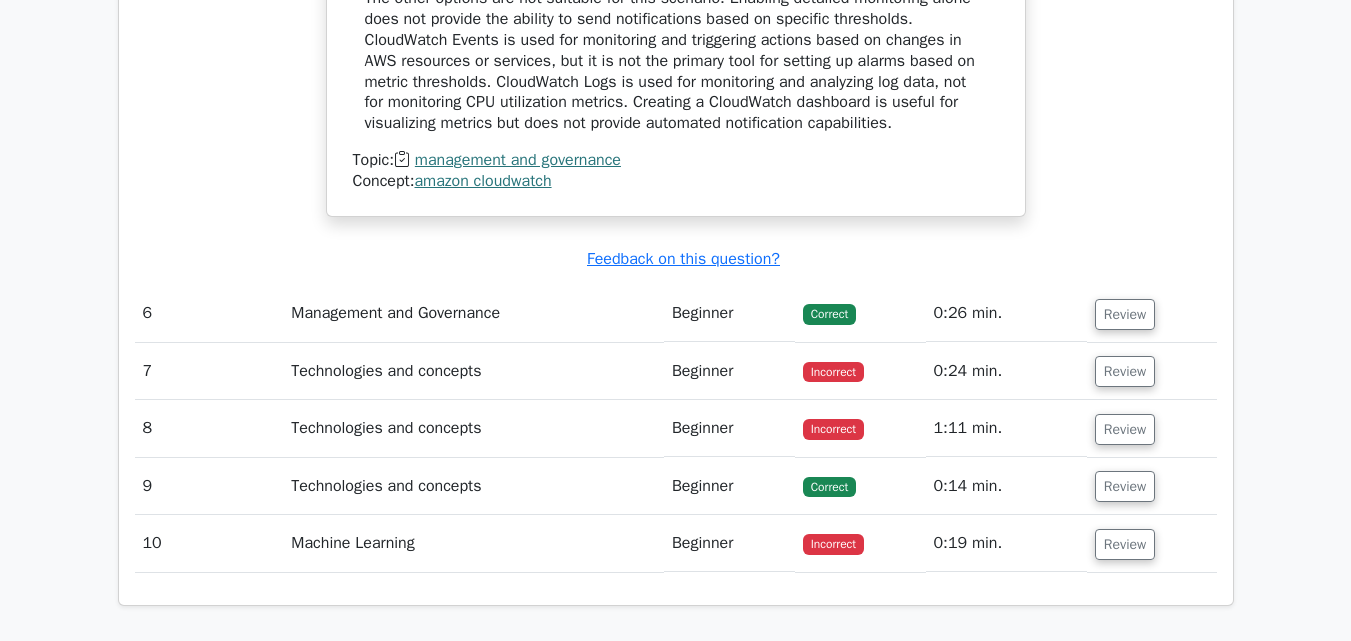 scroll, scrollTop: 5800, scrollLeft: 0, axis: vertical 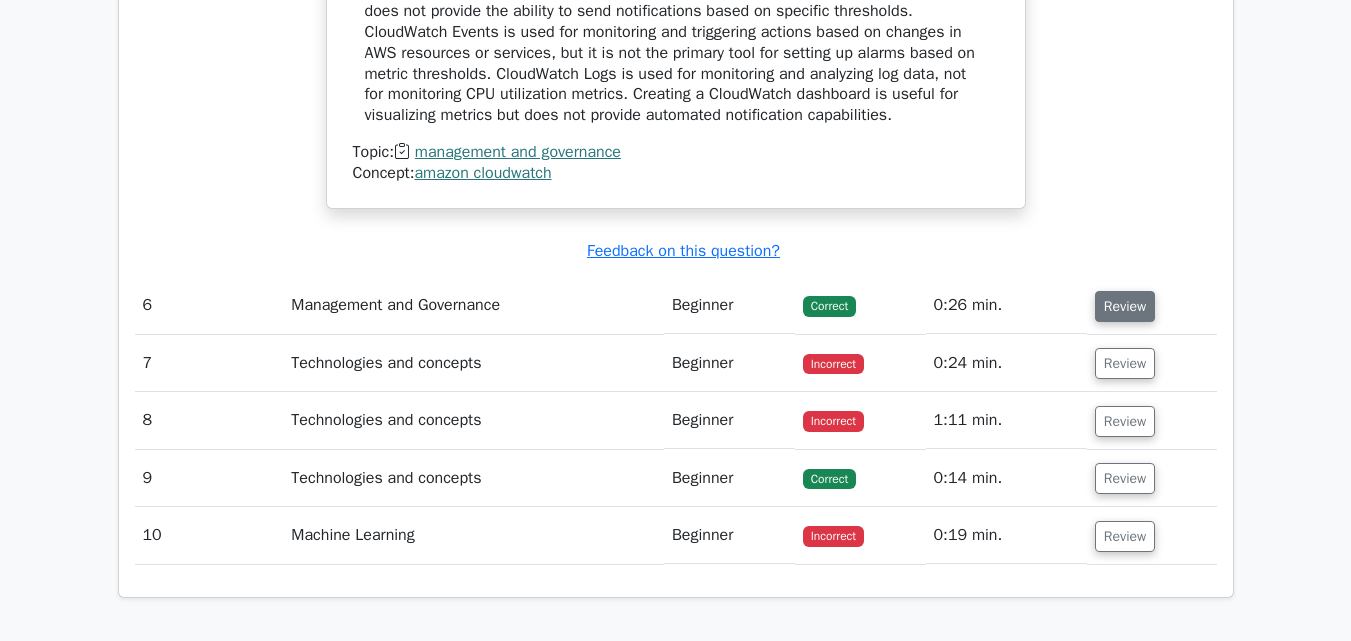 click on "Review" at bounding box center [1125, 306] 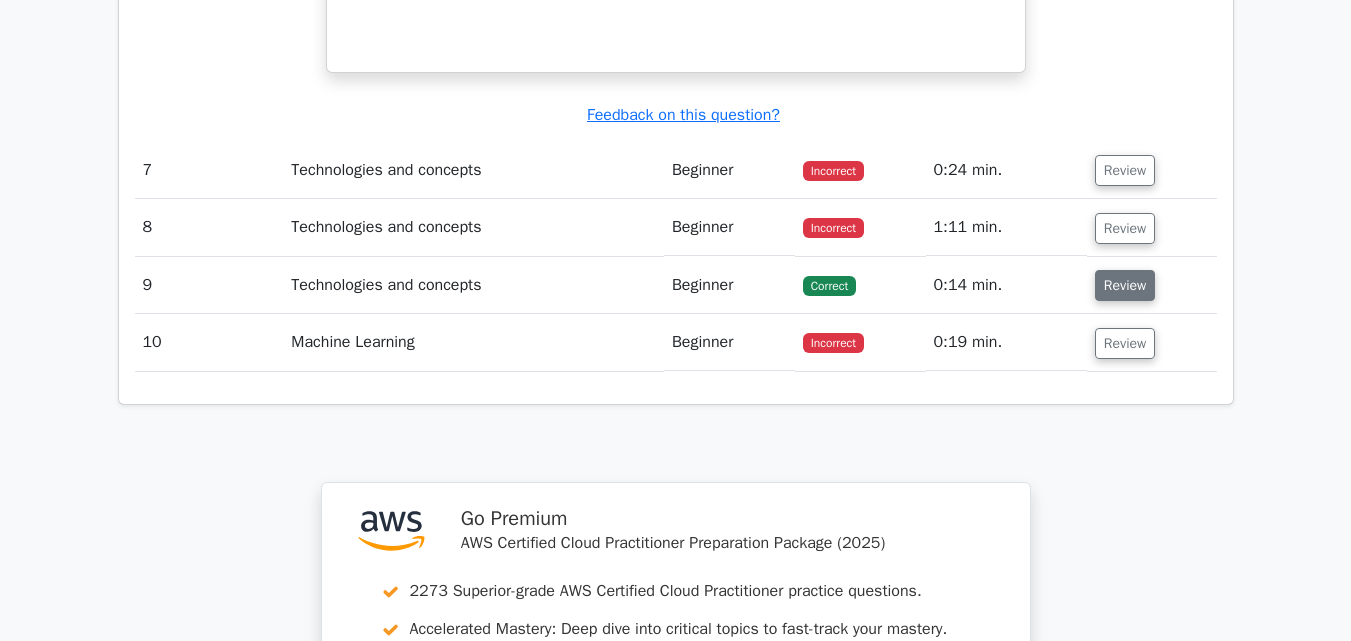 scroll, scrollTop: 6700, scrollLeft: 0, axis: vertical 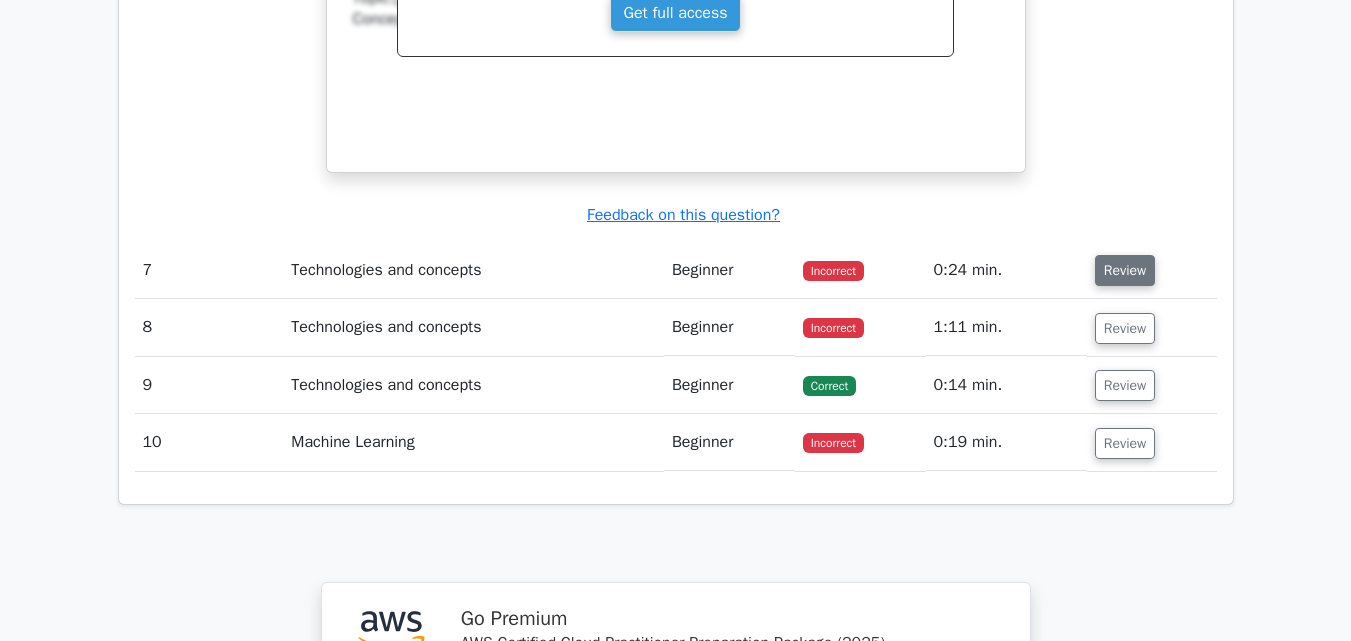 click on "Review" at bounding box center [1125, 270] 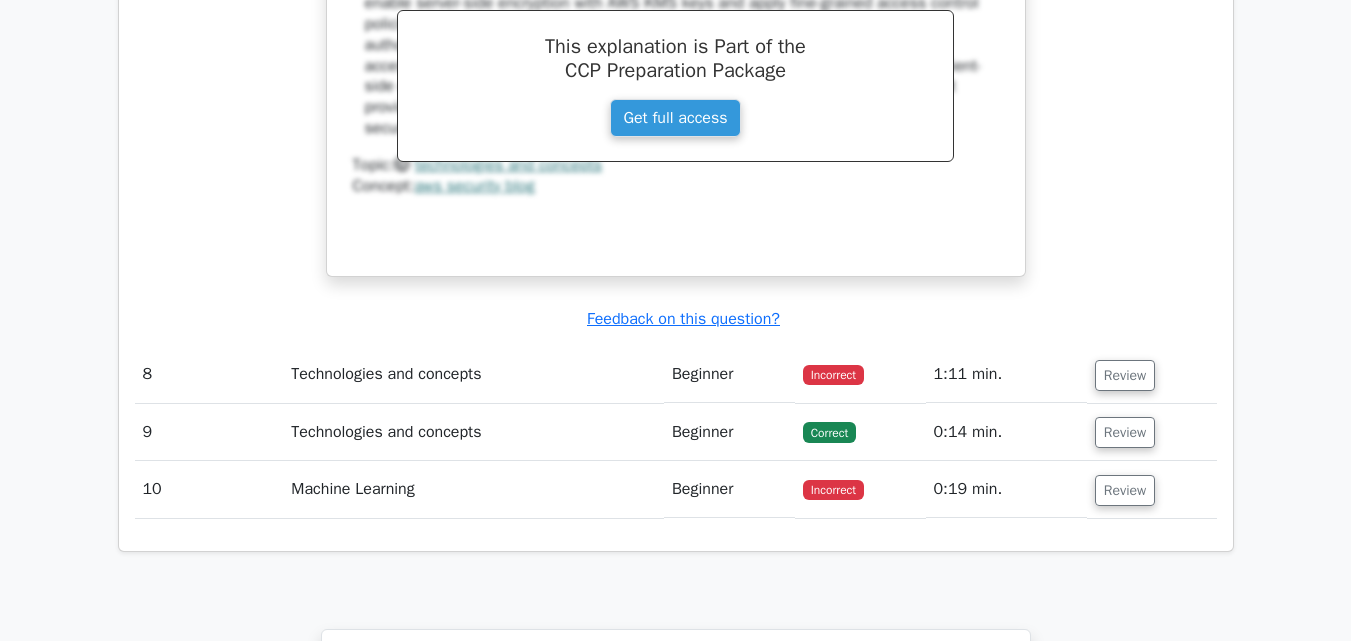 scroll, scrollTop: 7600, scrollLeft: 0, axis: vertical 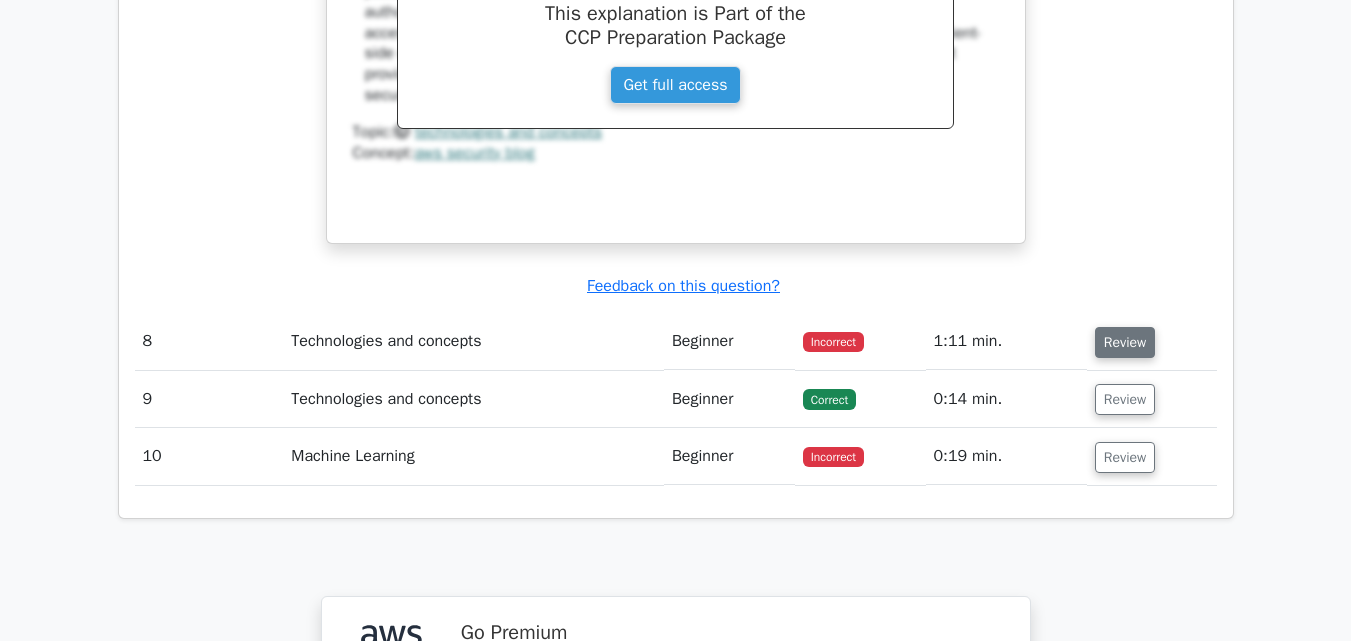 click on "Review" at bounding box center [1125, 342] 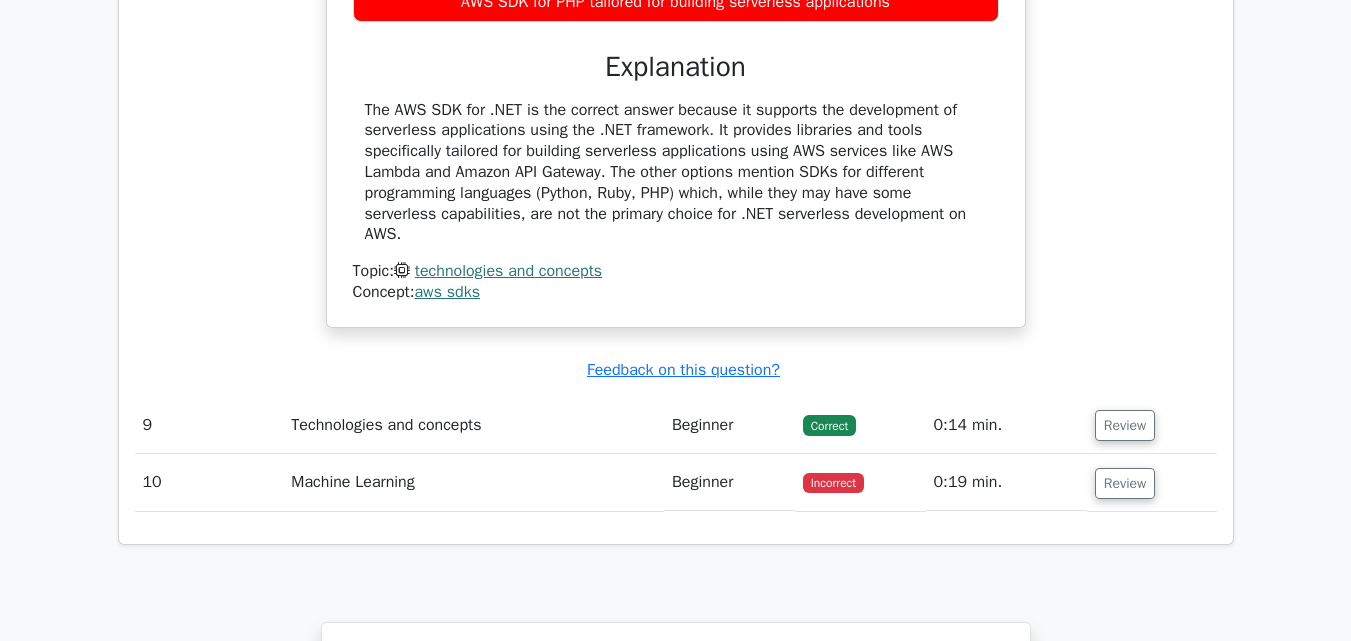 scroll, scrollTop: 8400, scrollLeft: 0, axis: vertical 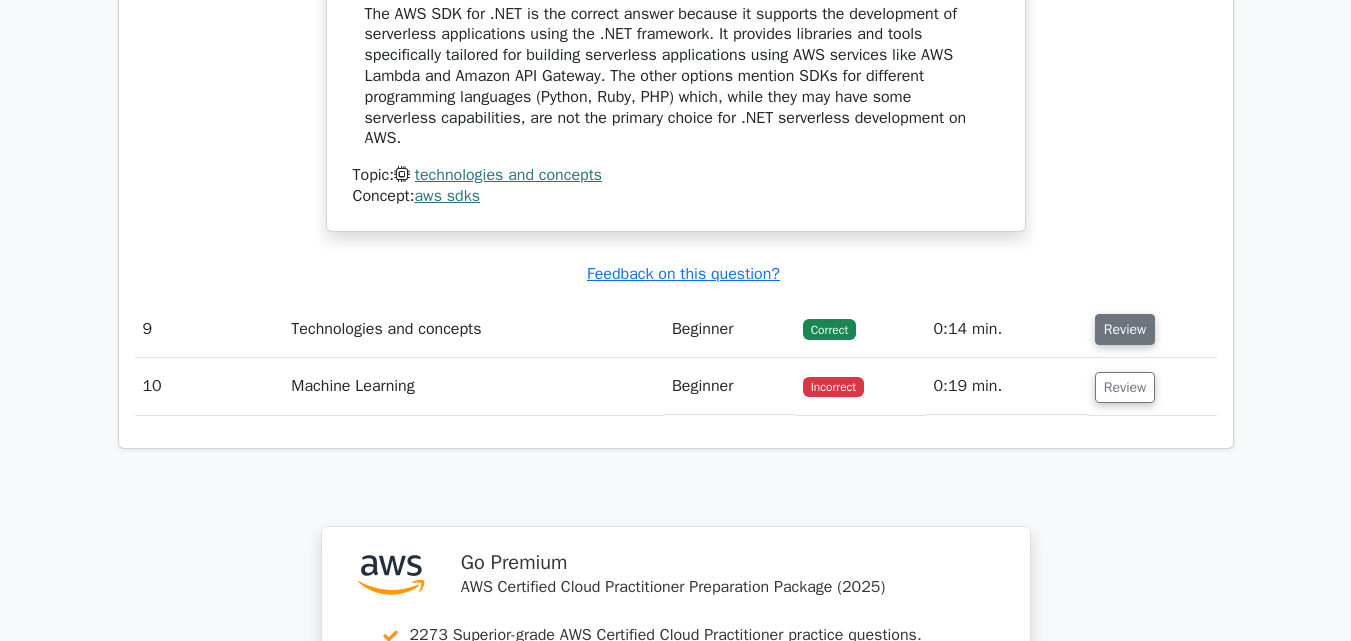 click on "Review" at bounding box center (1125, 329) 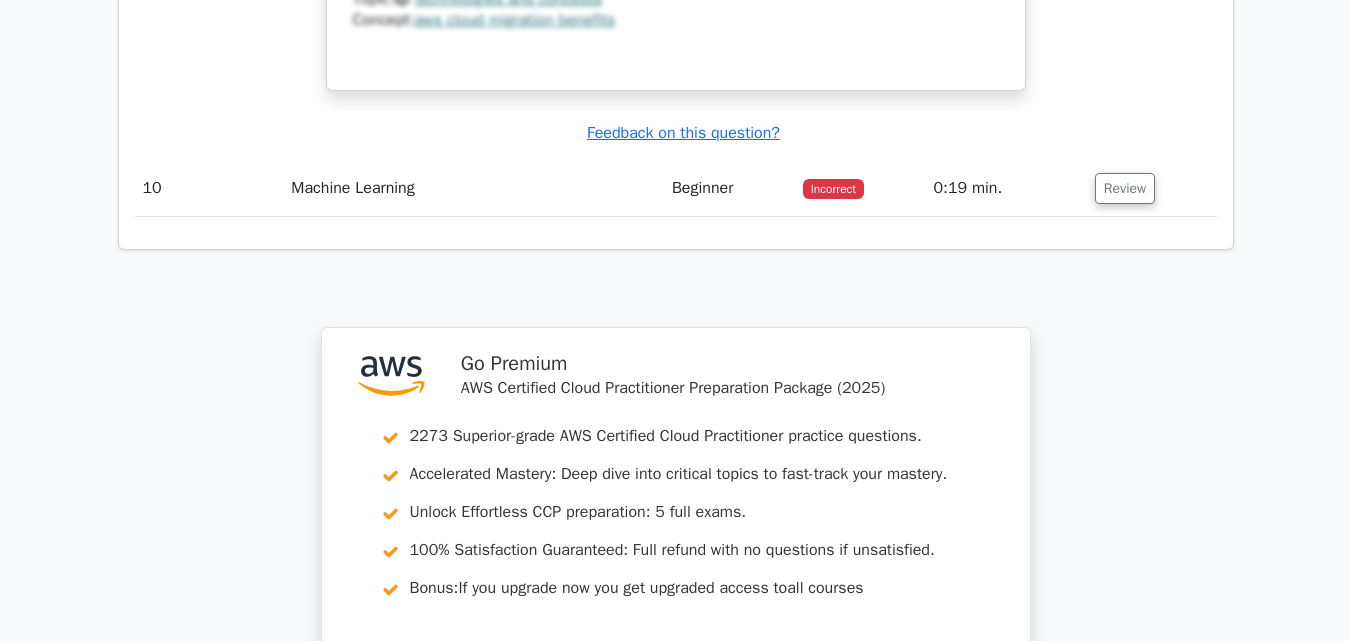 scroll, scrollTop: 9400, scrollLeft: 0, axis: vertical 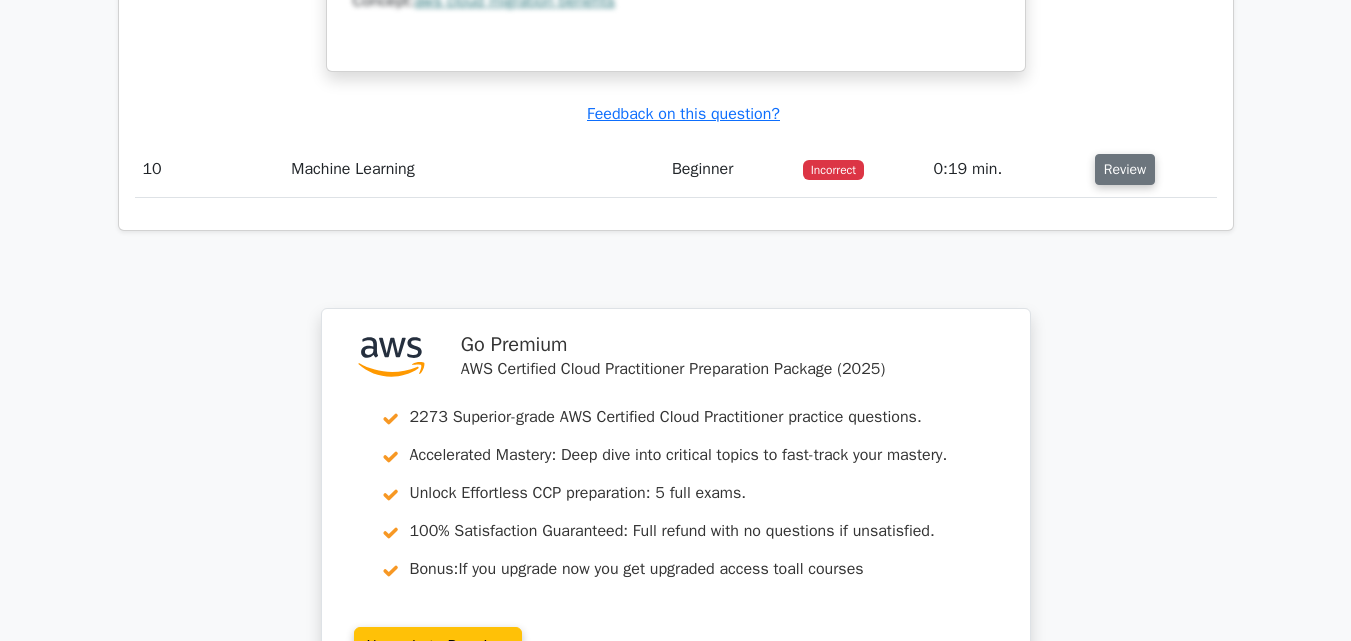 click on "Review" at bounding box center (1125, 169) 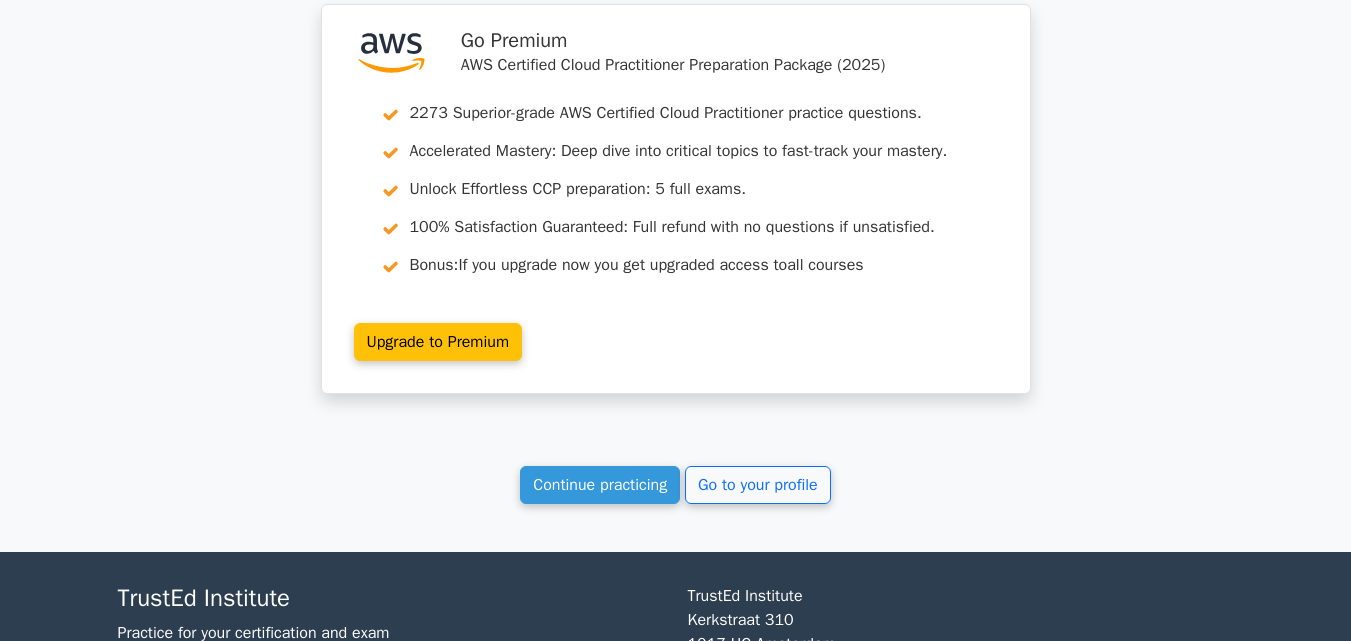 scroll, scrollTop: 10600, scrollLeft: 0, axis: vertical 